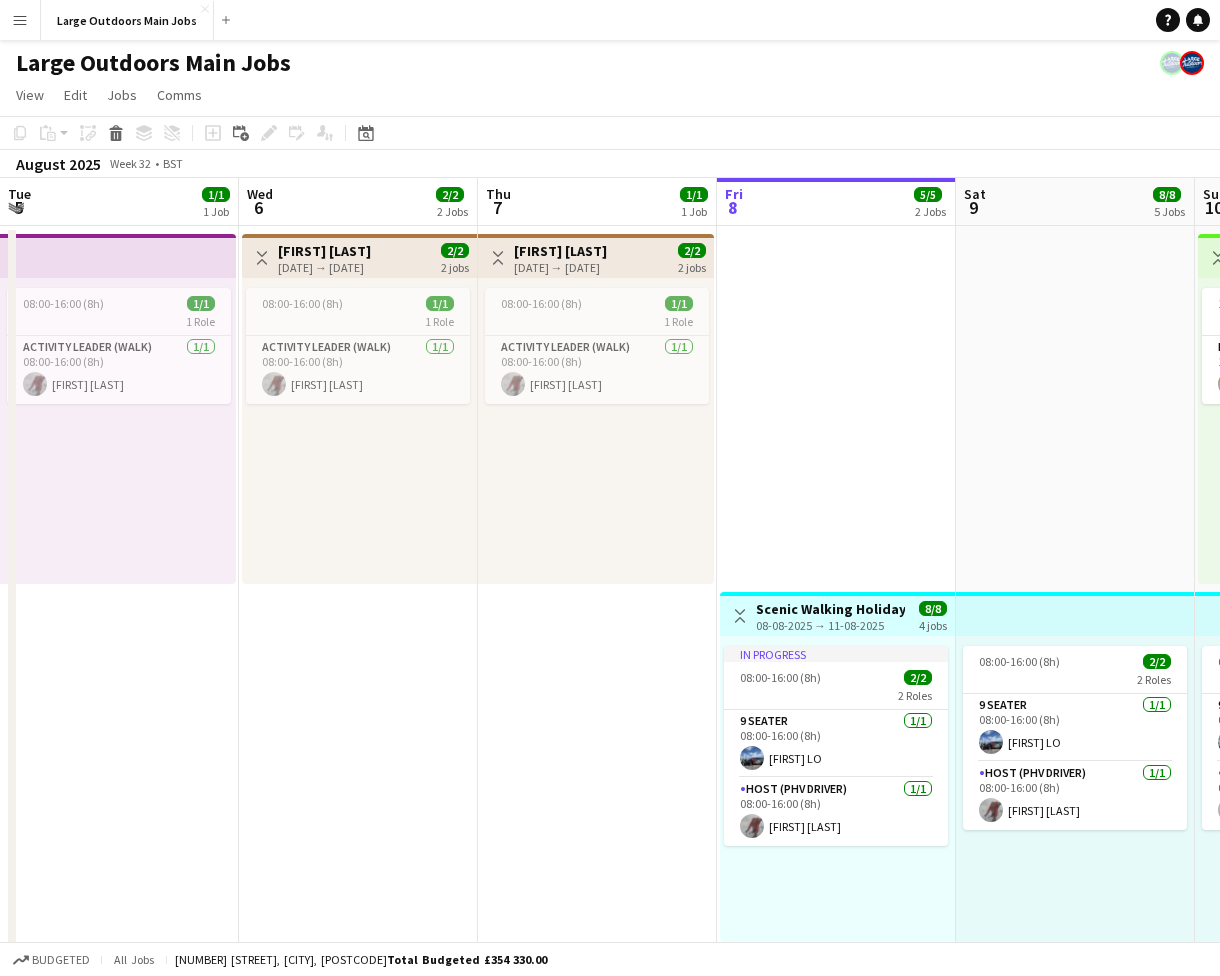 scroll, scrollTop: 0, scrollLeft: 0, axis: both 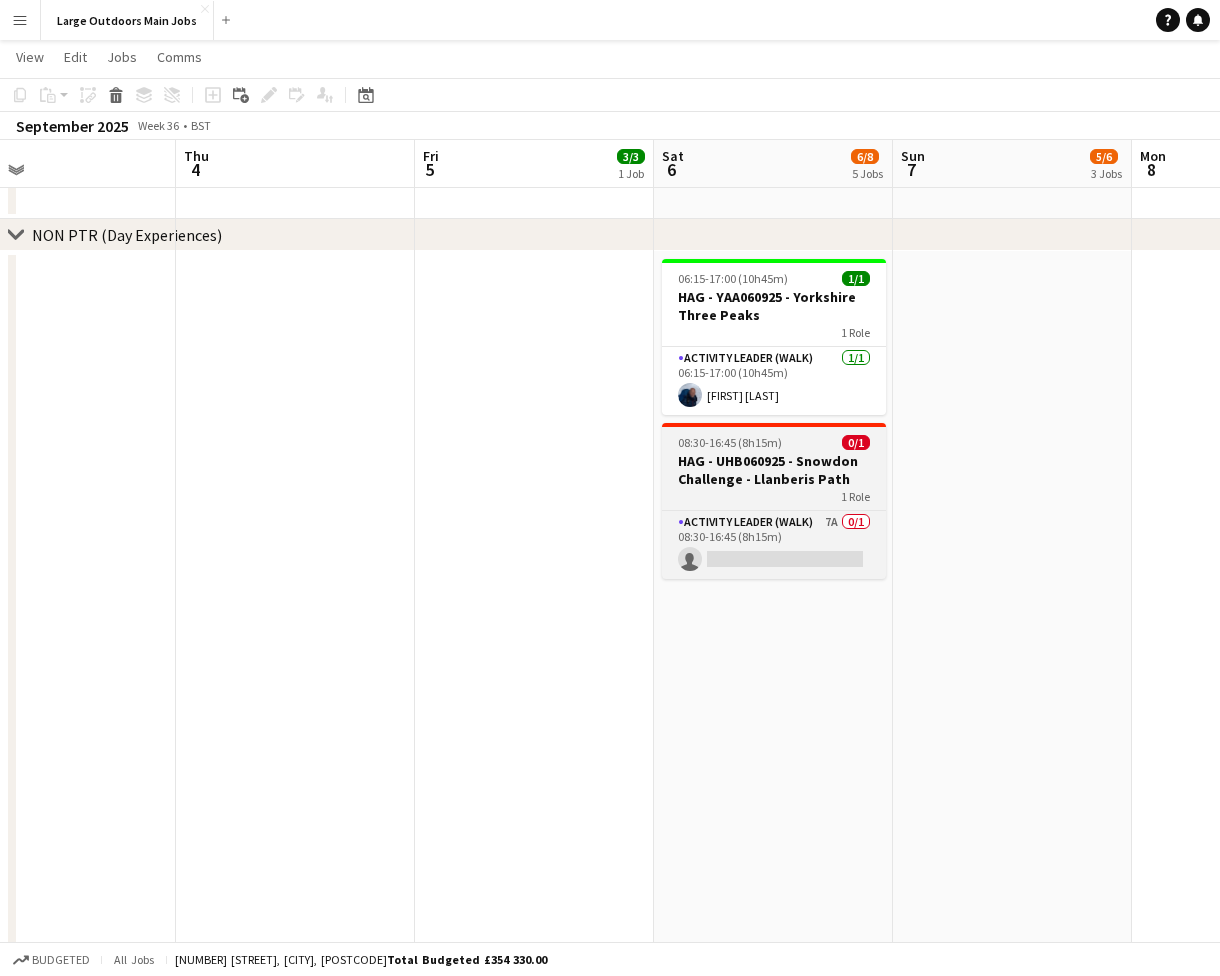 click on "08:30-16:45 (8h15m)" at bounding box center [730, 442] 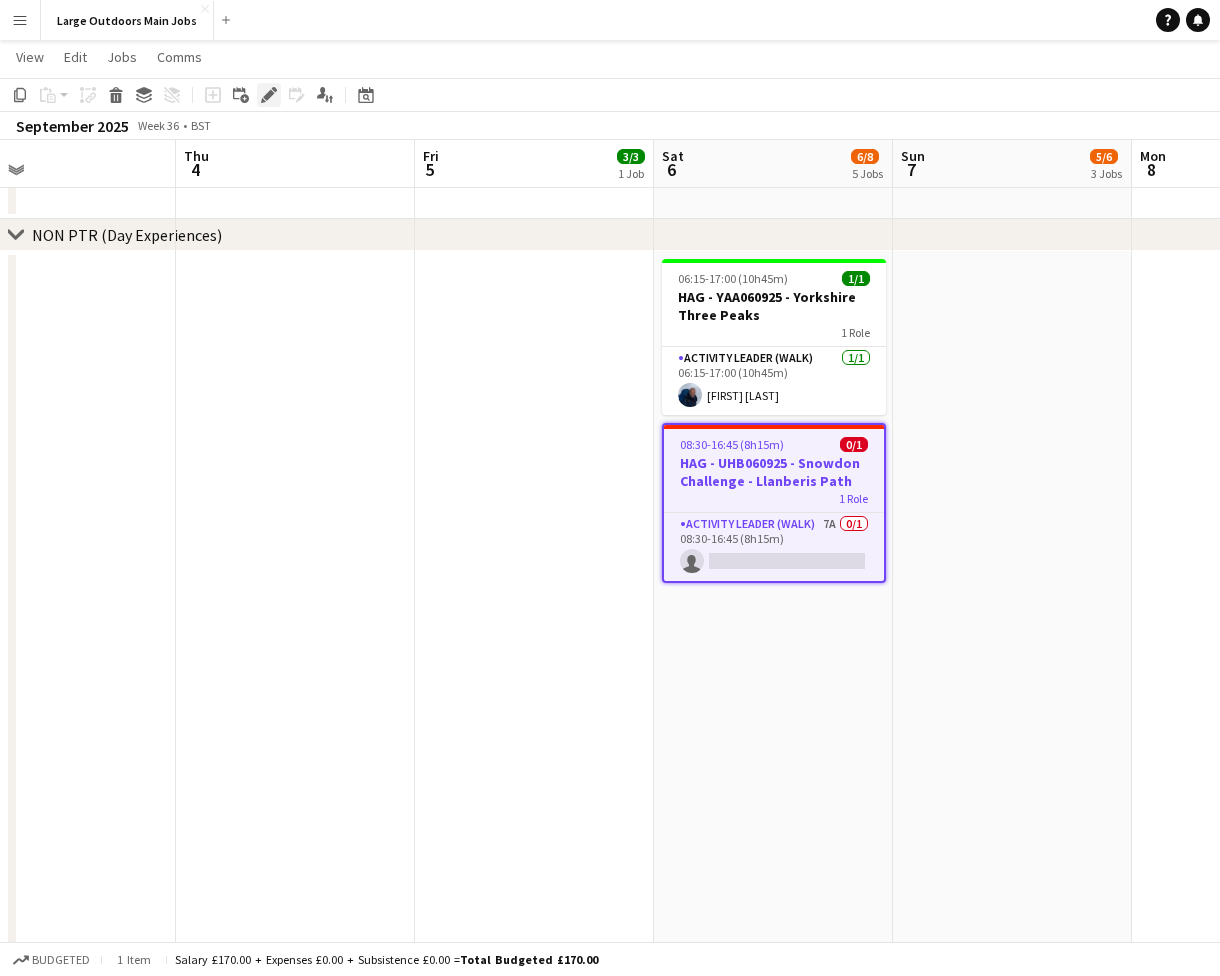 click on "Edit" 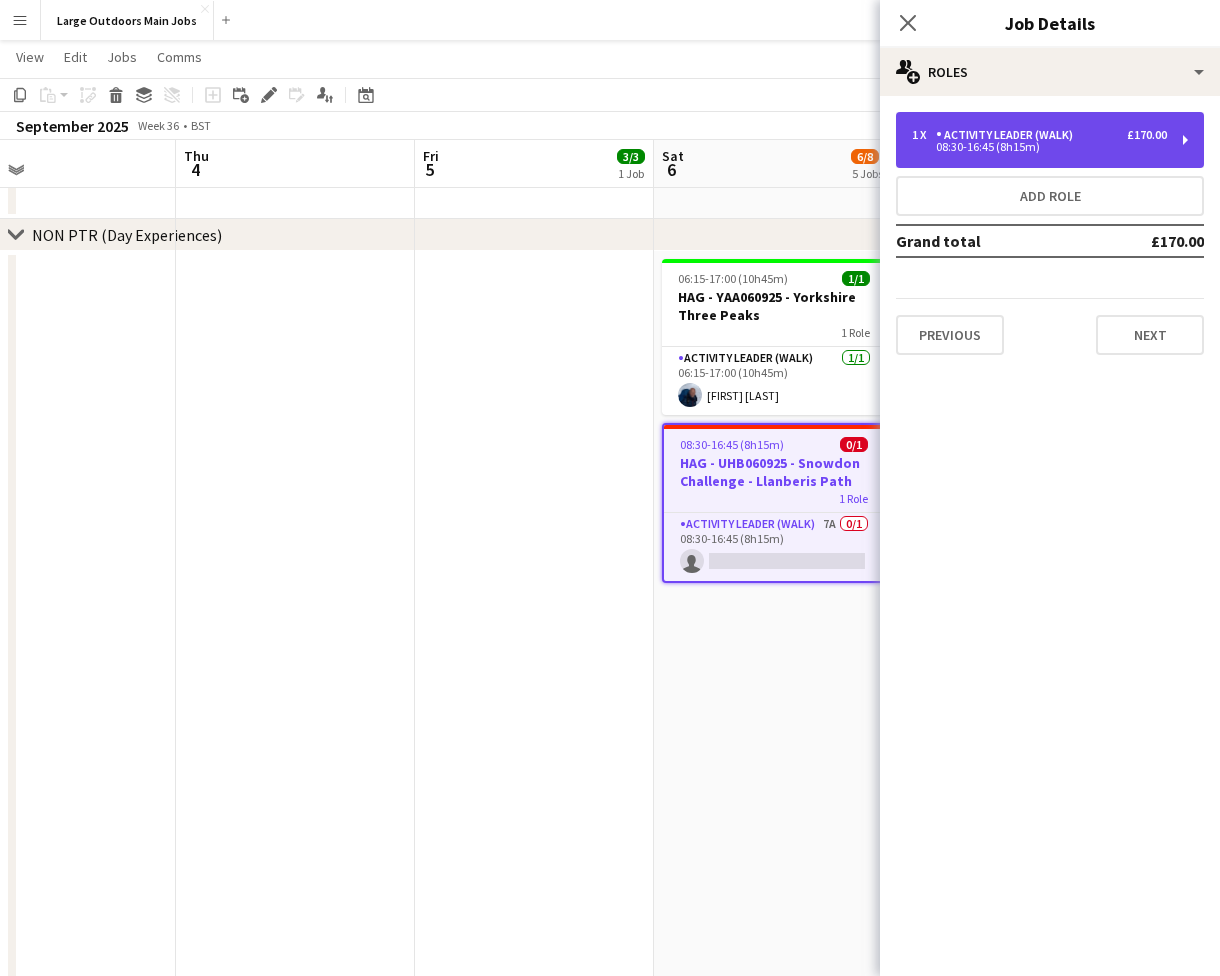 click on "08:30-16:45 (8h15m)" at bounding box center [1039, 147] 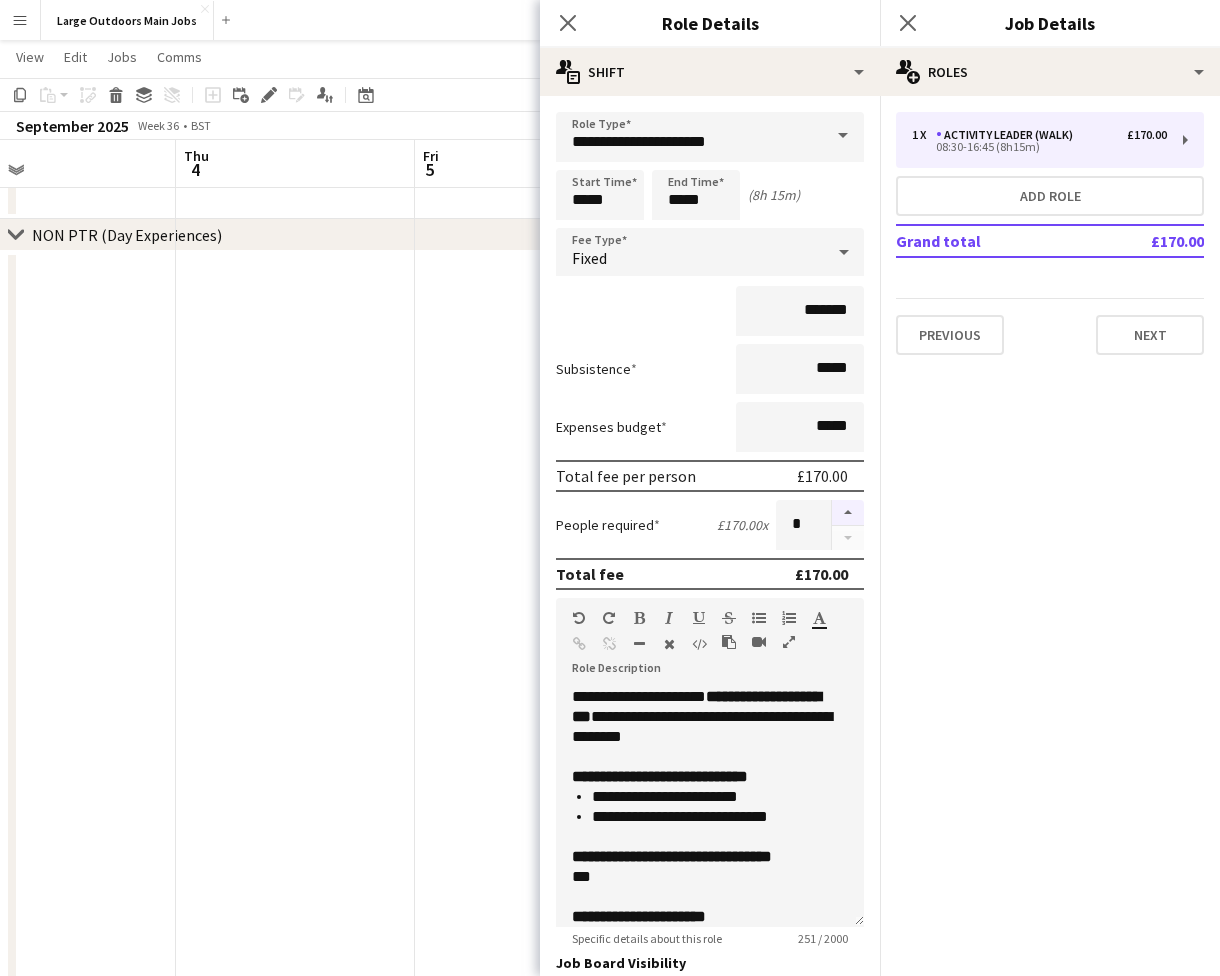 click at bounding box center [848, 513] 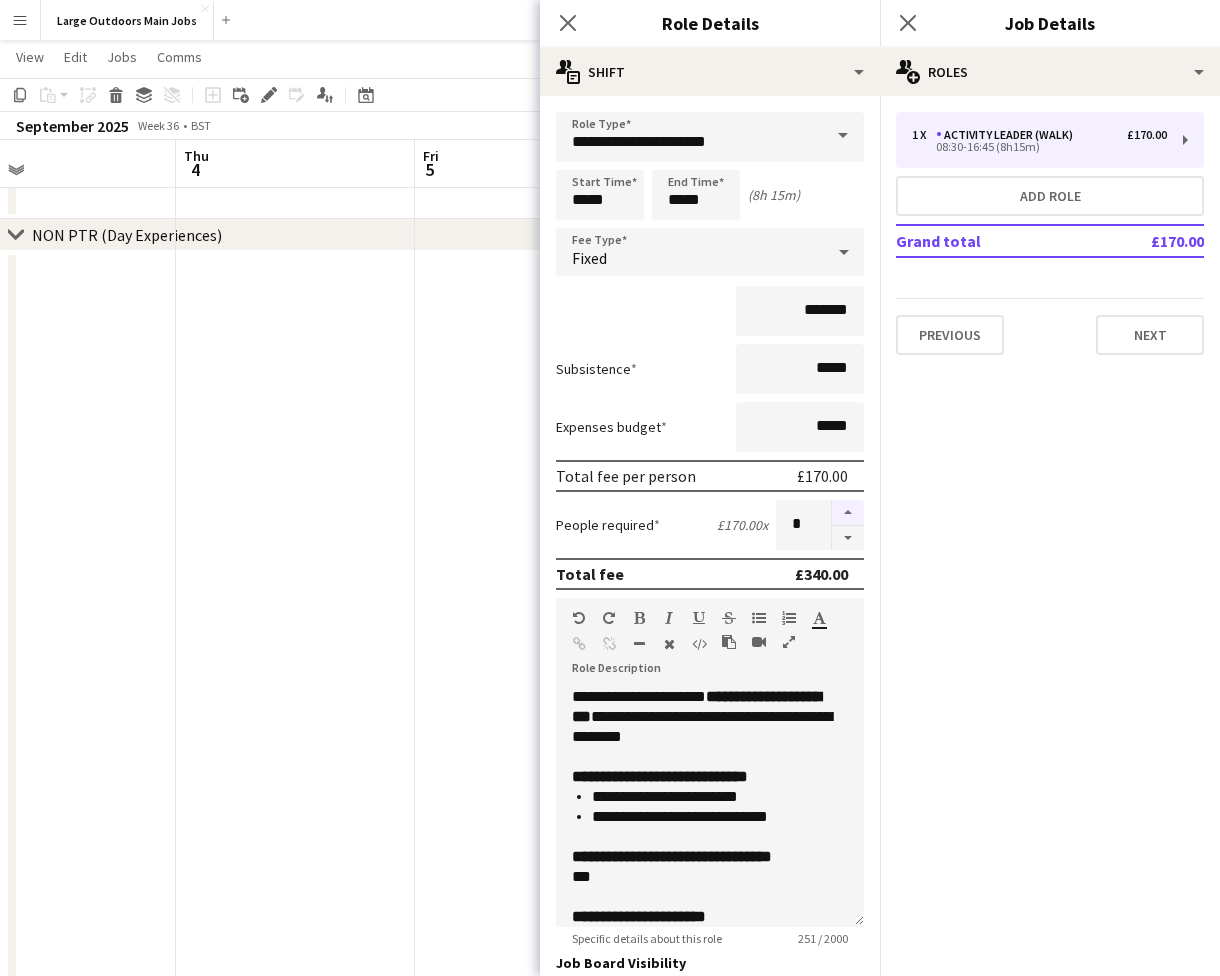 click at bounding box center [848, 513] 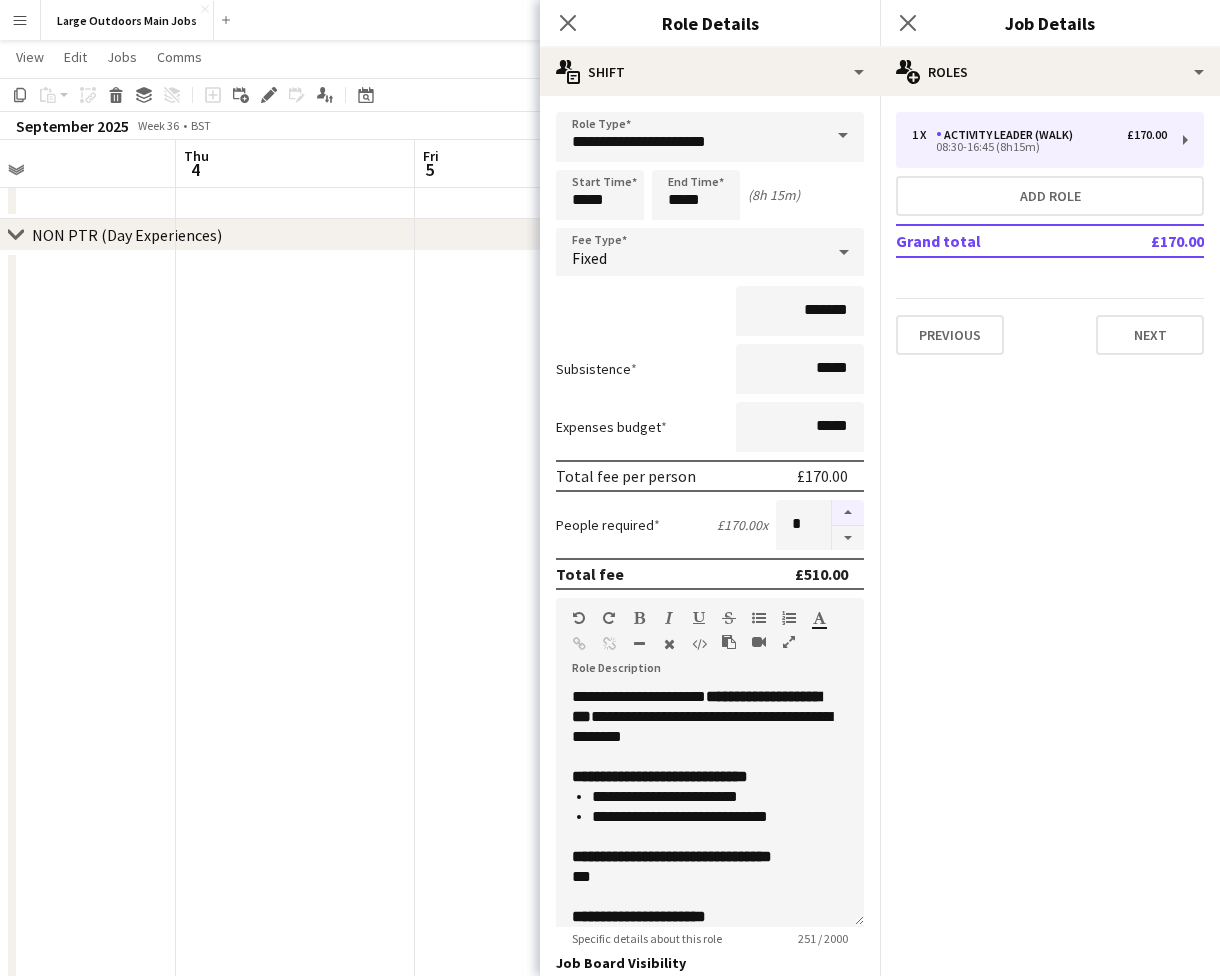 click at bounding box center (848, 513) 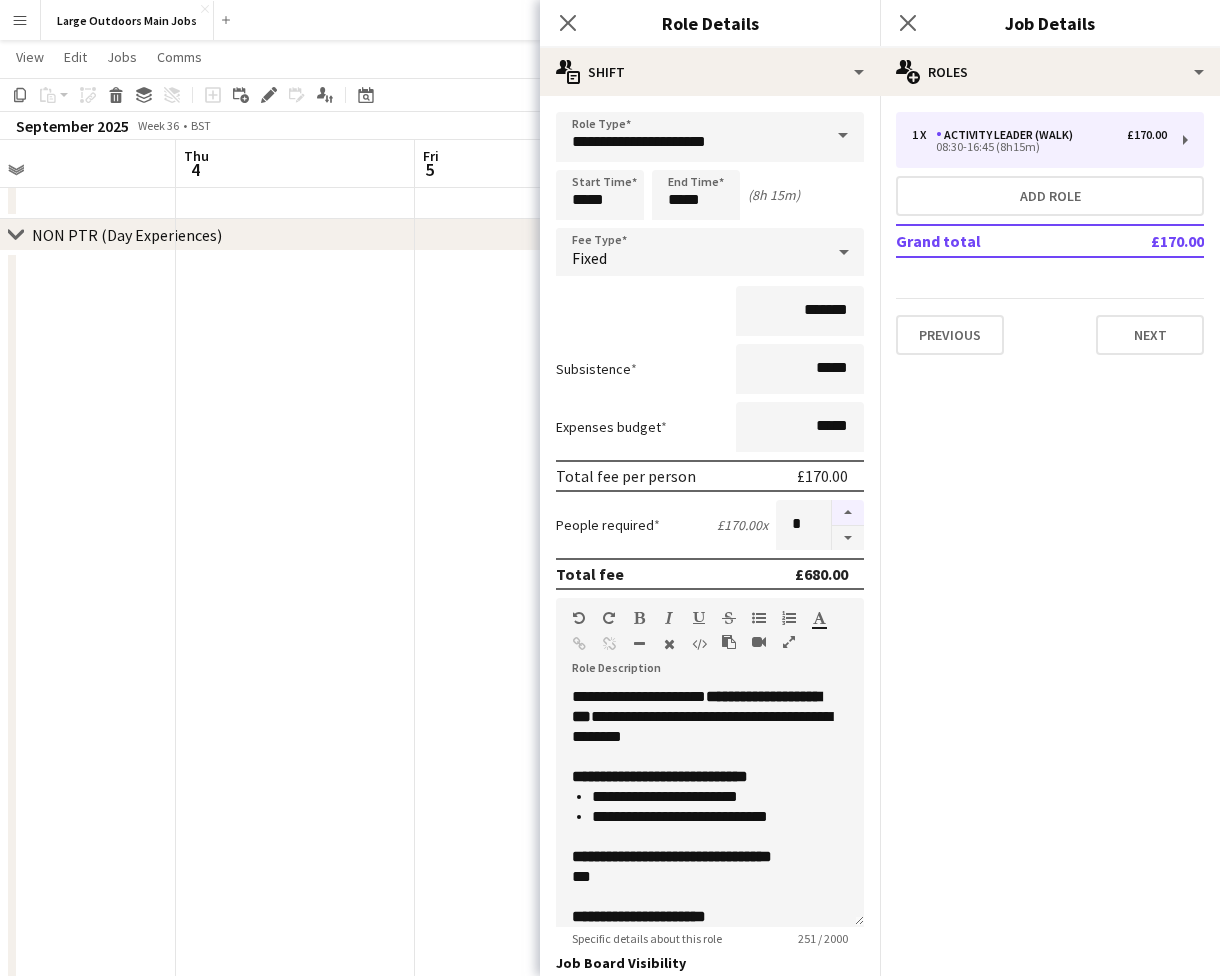 click at bounding box center (848, 513) 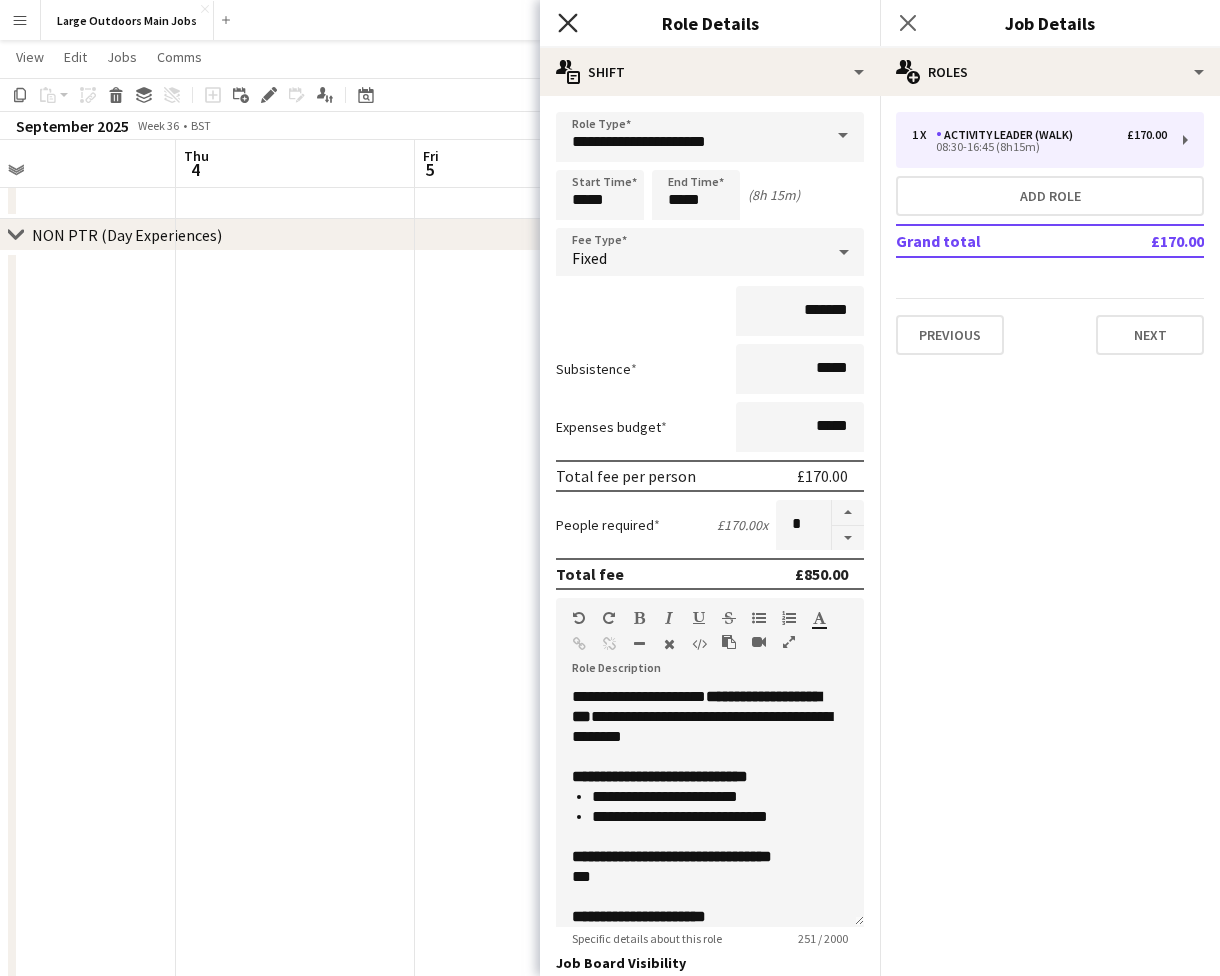 click 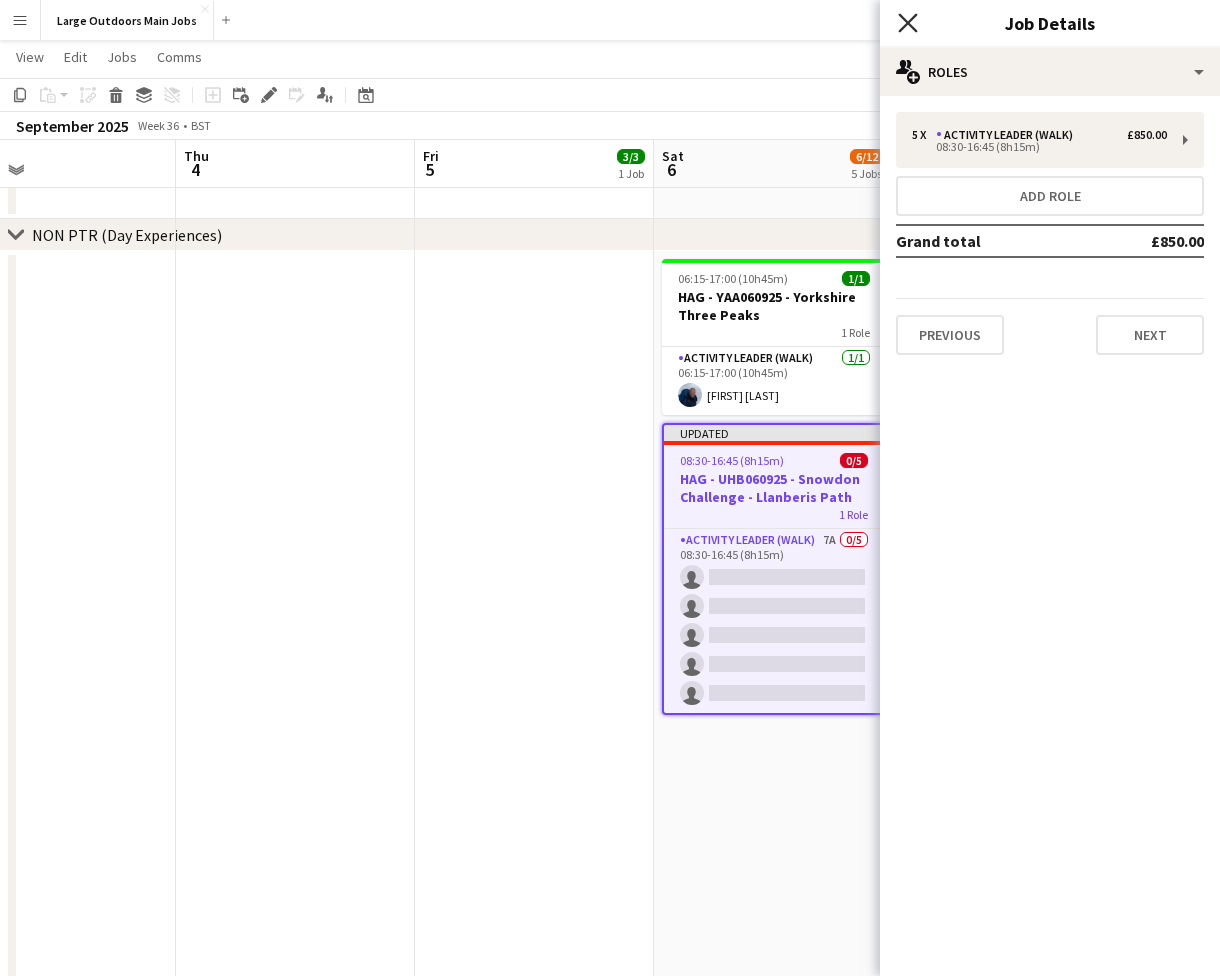 click 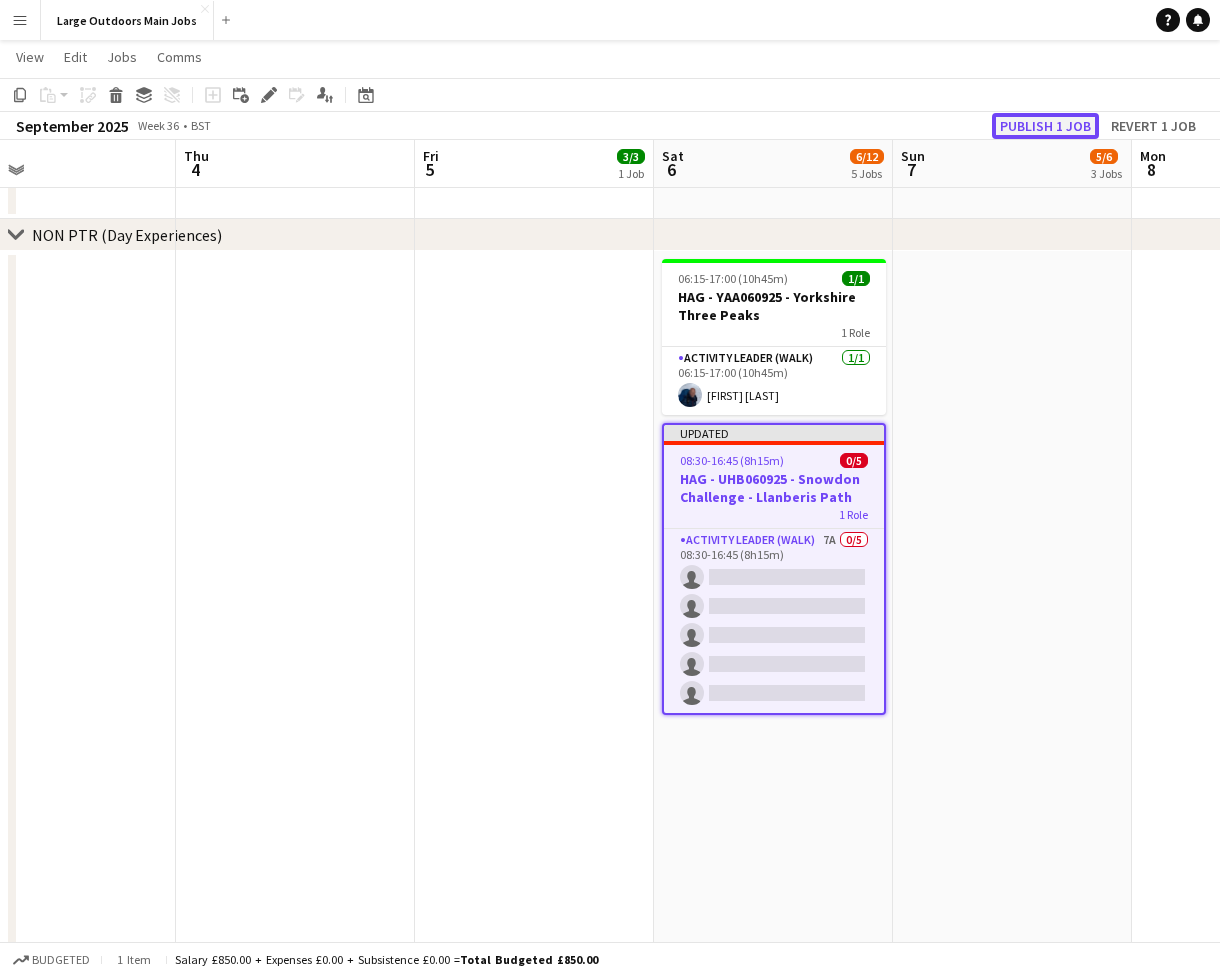 click on "Publish 1 job" 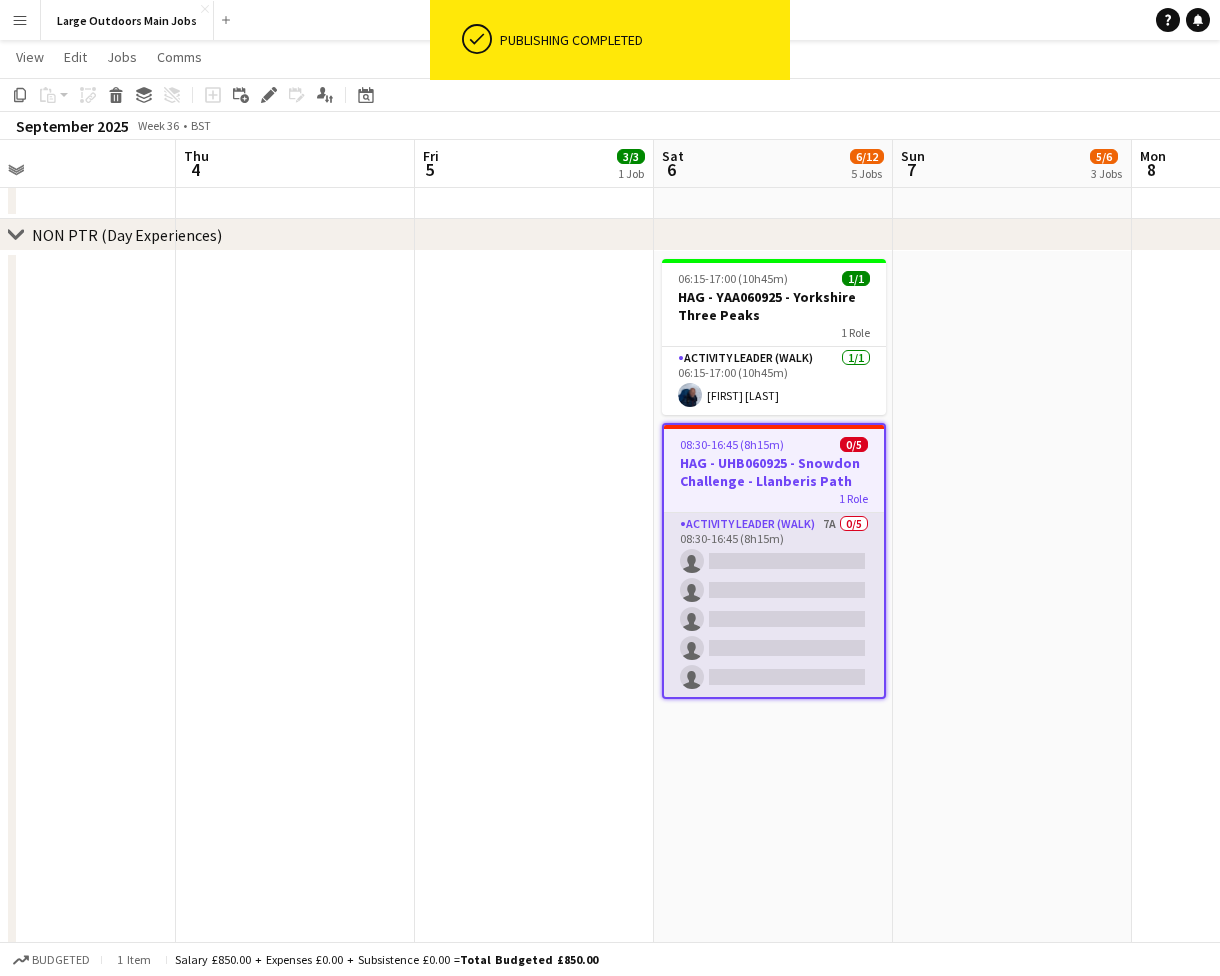click on "Activity Leader (Walk)   7A   0/5   08:30-16:45 (8h15m)
single-neutral-actions
single-neutral-actions
single-neutral-actions
single-neutral-actions
single-neutral-actions" at bounding box center (774, 605) 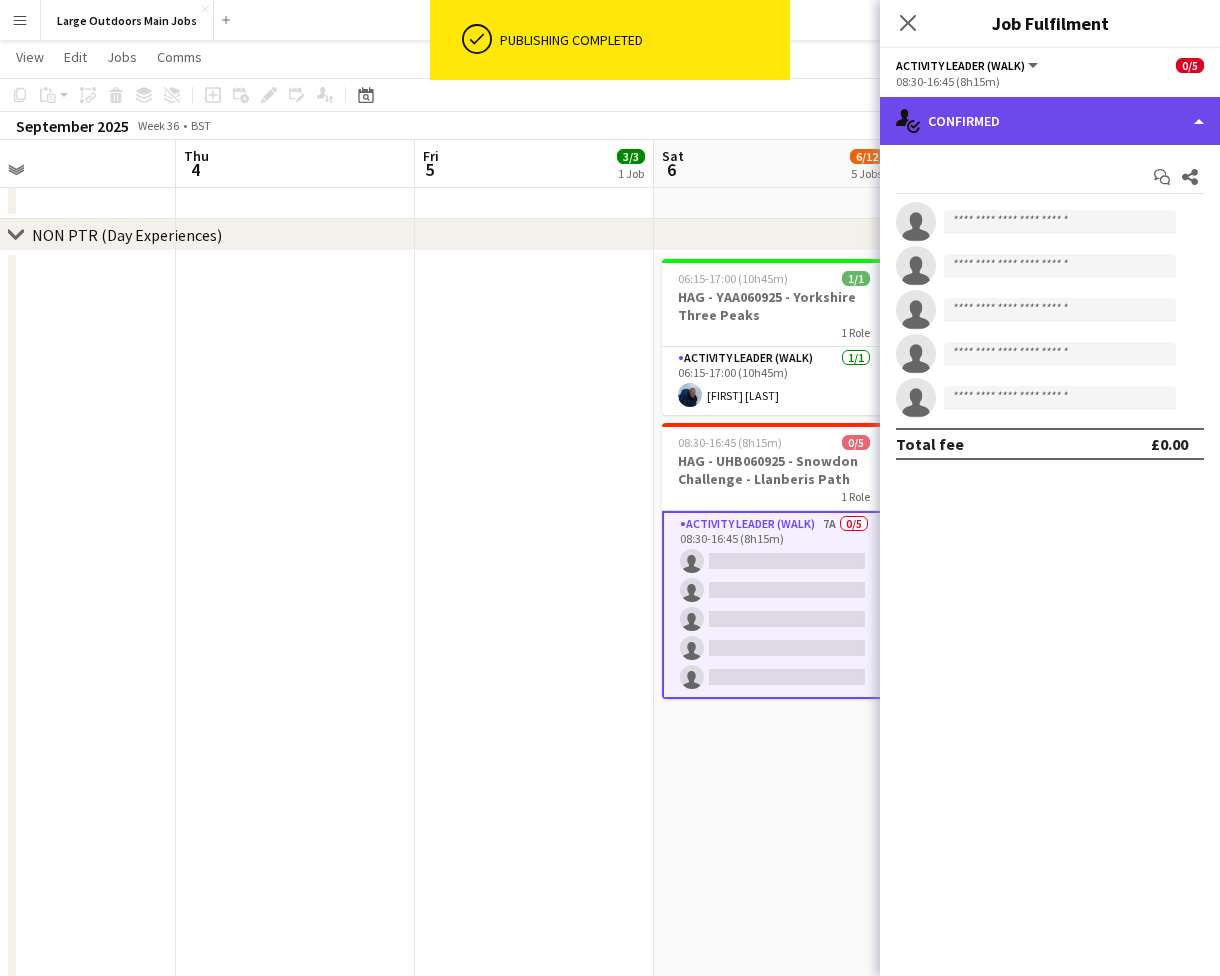 click on "single-neutral-actions-check-2
Confirmed" 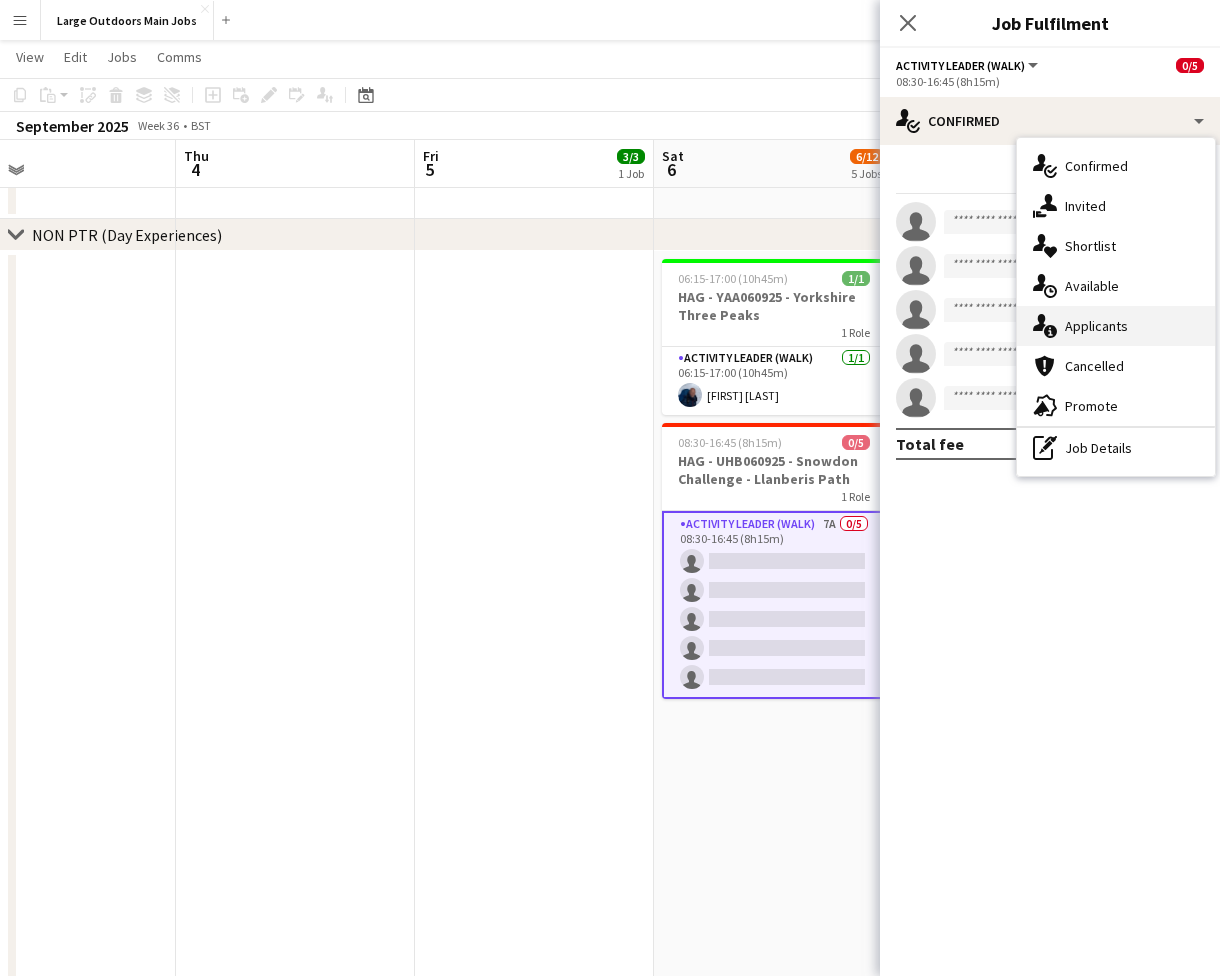 click on "single-neutral-actions-information
Applicants" at bounding box center (1116, 326) 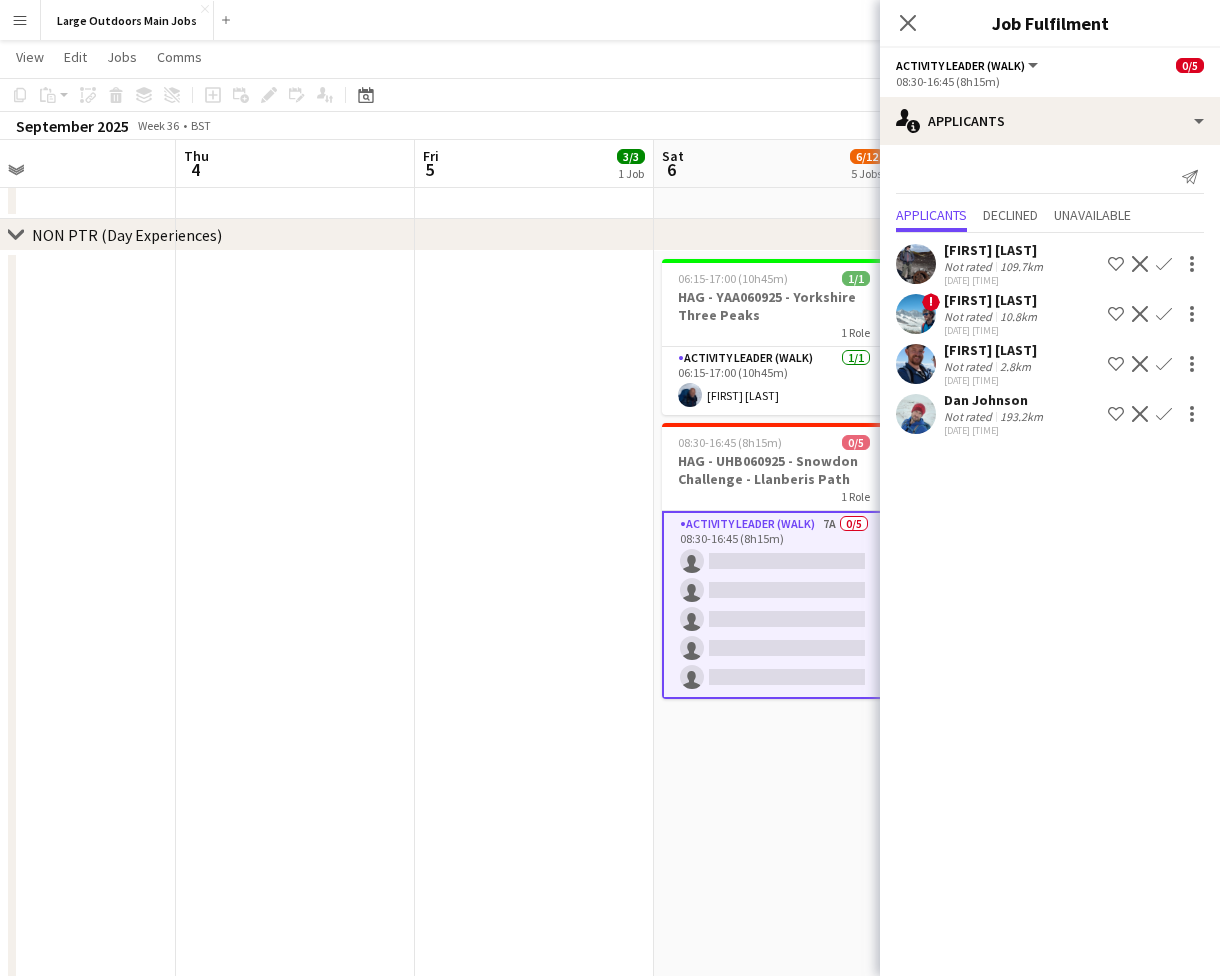 click on "Confirm" 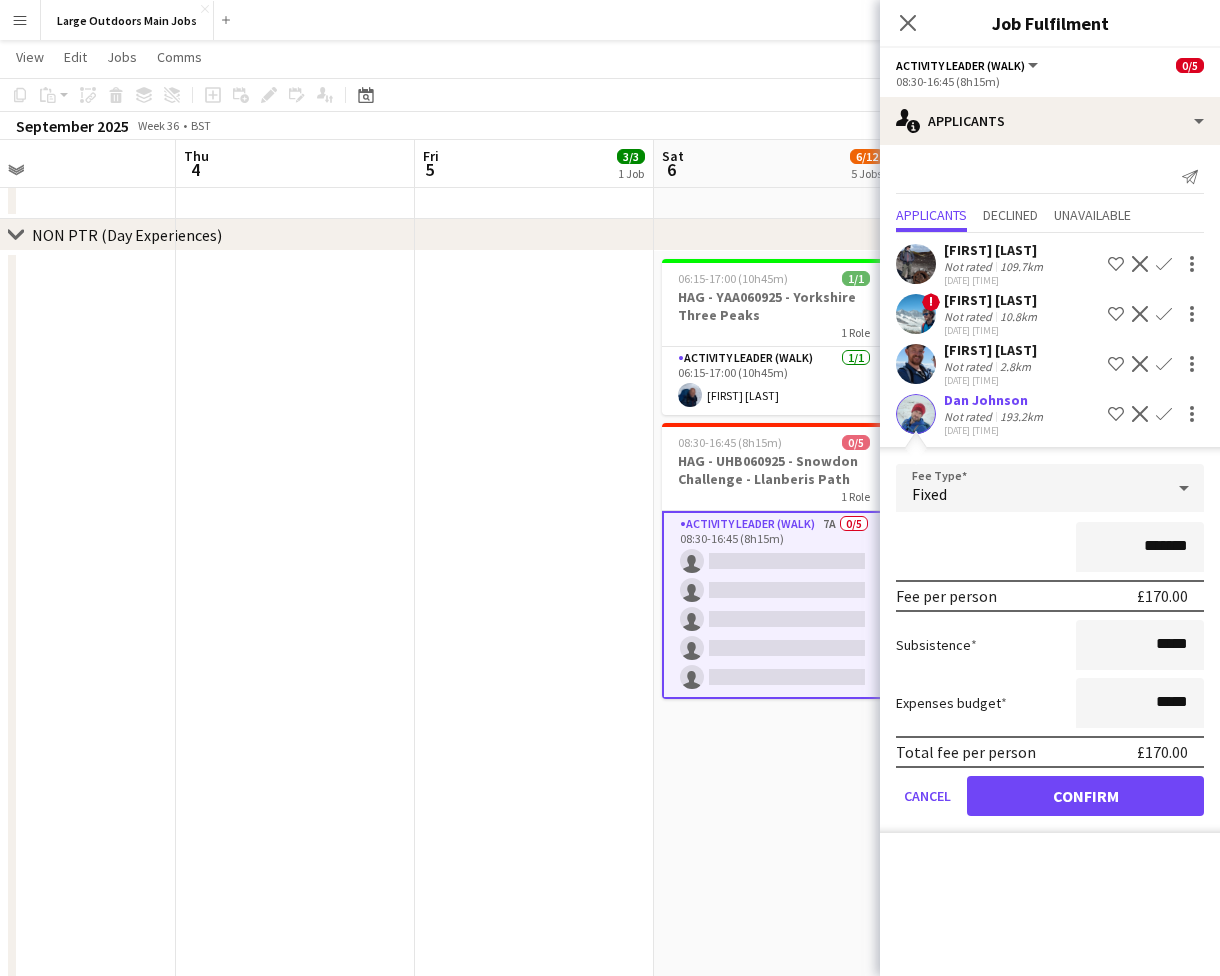 click on "Confirm" at bounding box center [1164, 314] 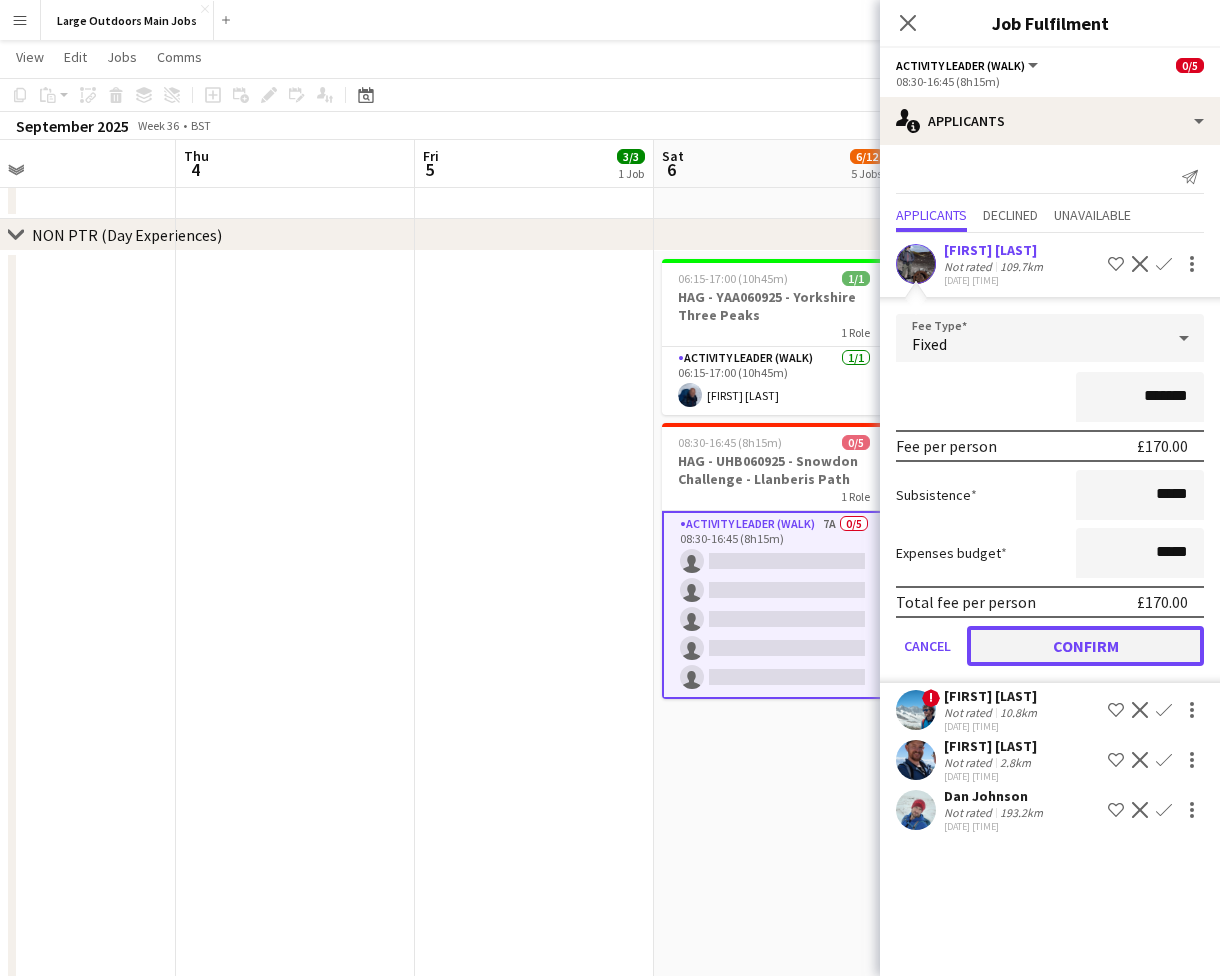click on "Confirm" 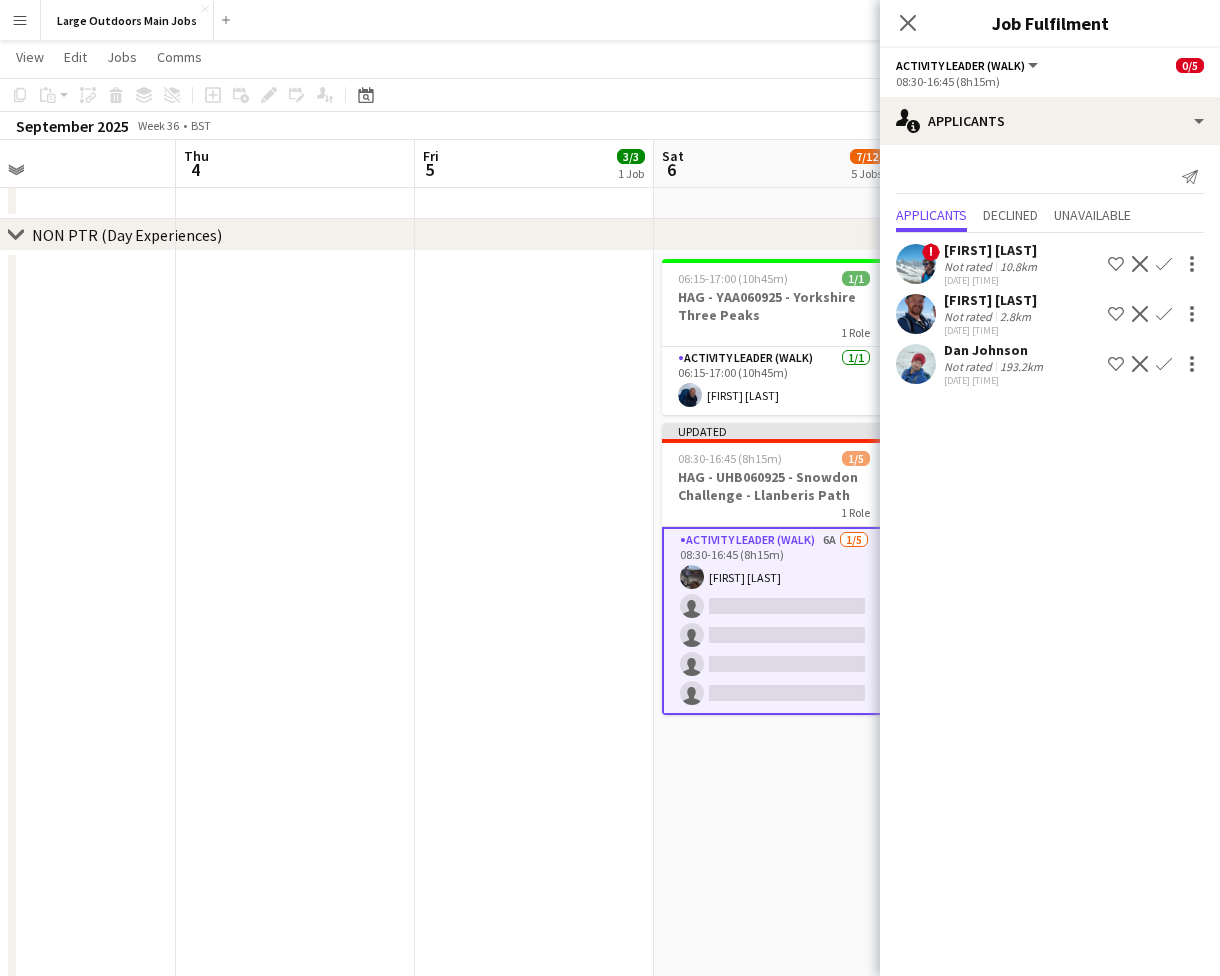 click on "Confirm" 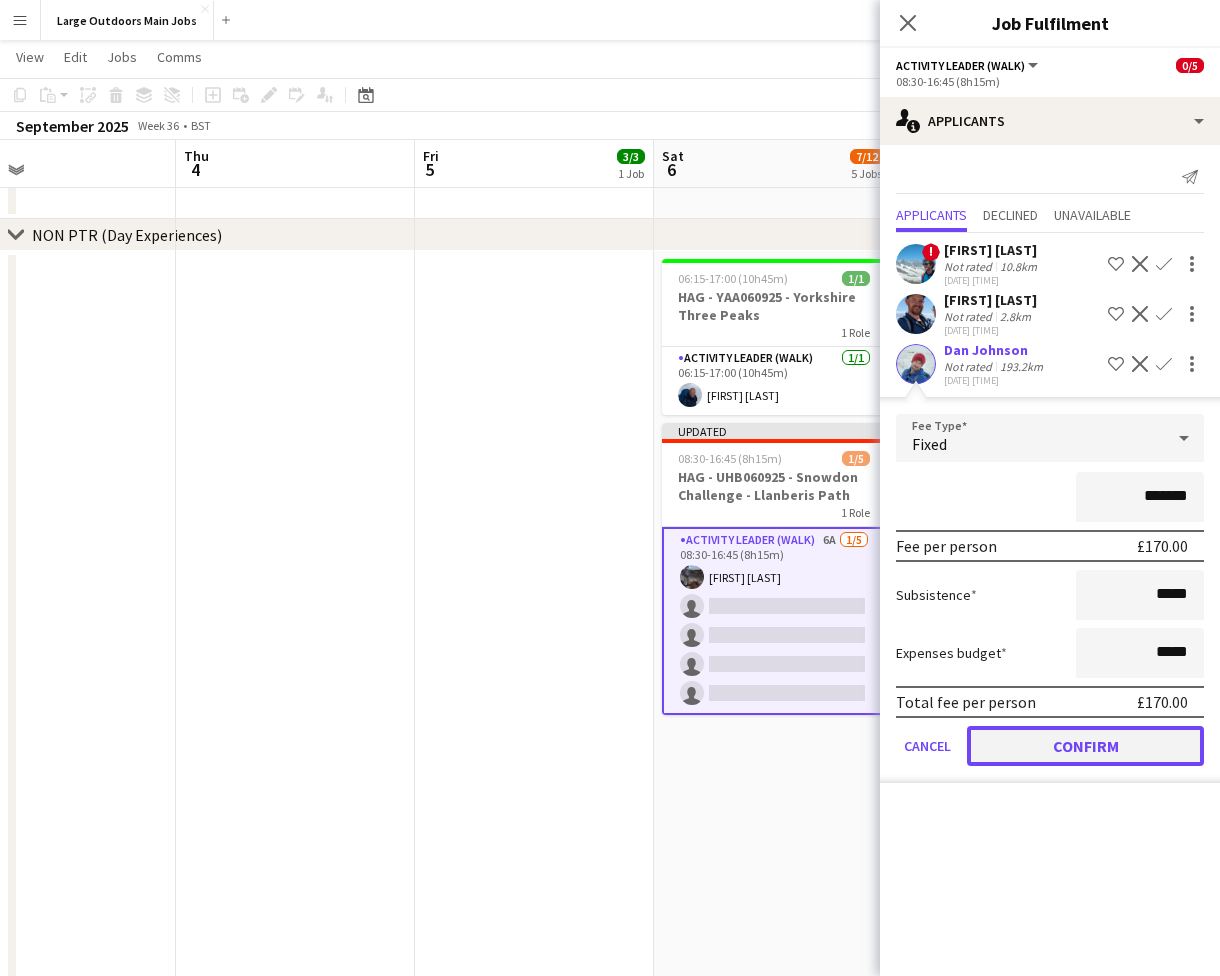 click on "Confirm" 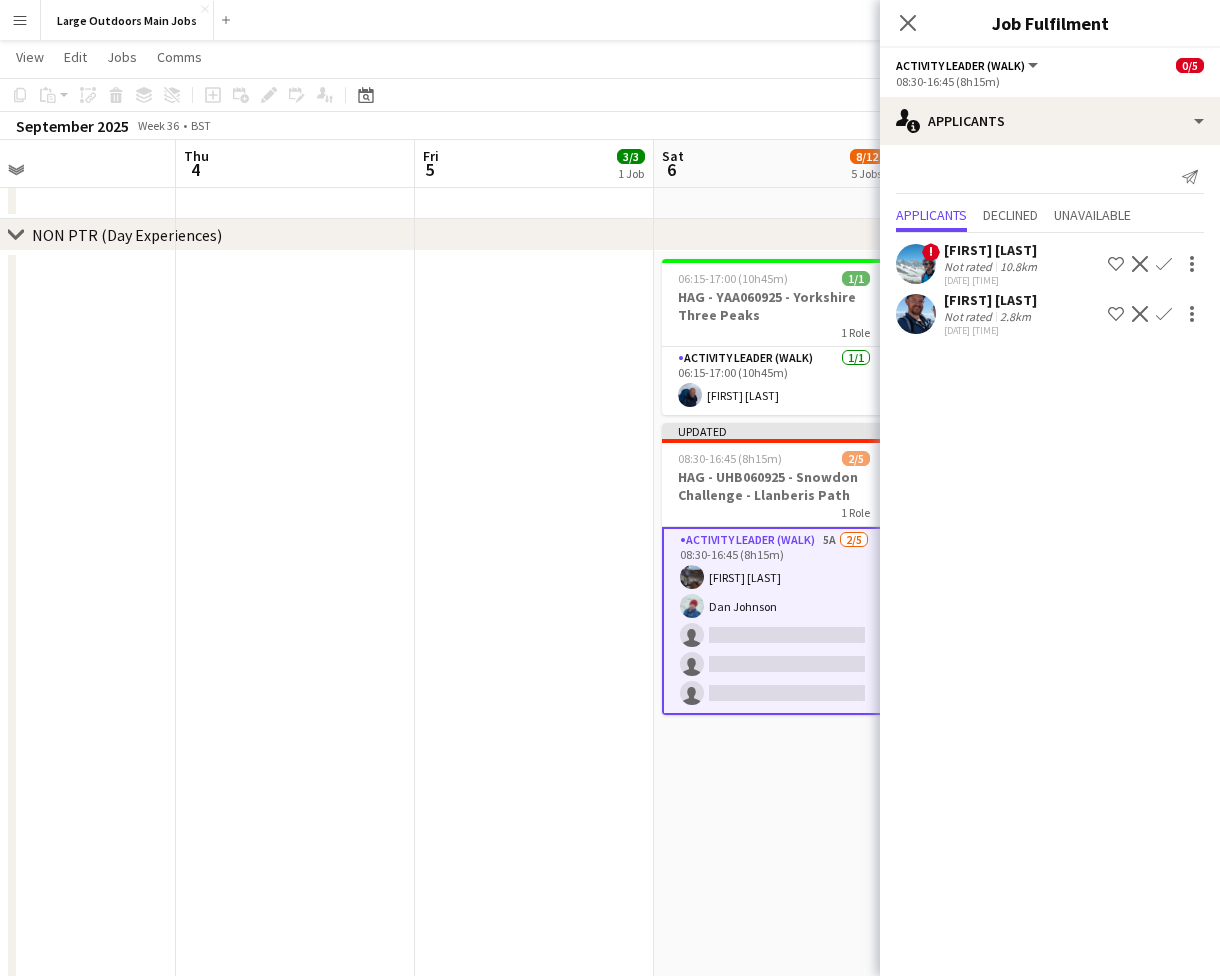 click on "[FIRST] [LAST]" at bounding box center (990, 300) 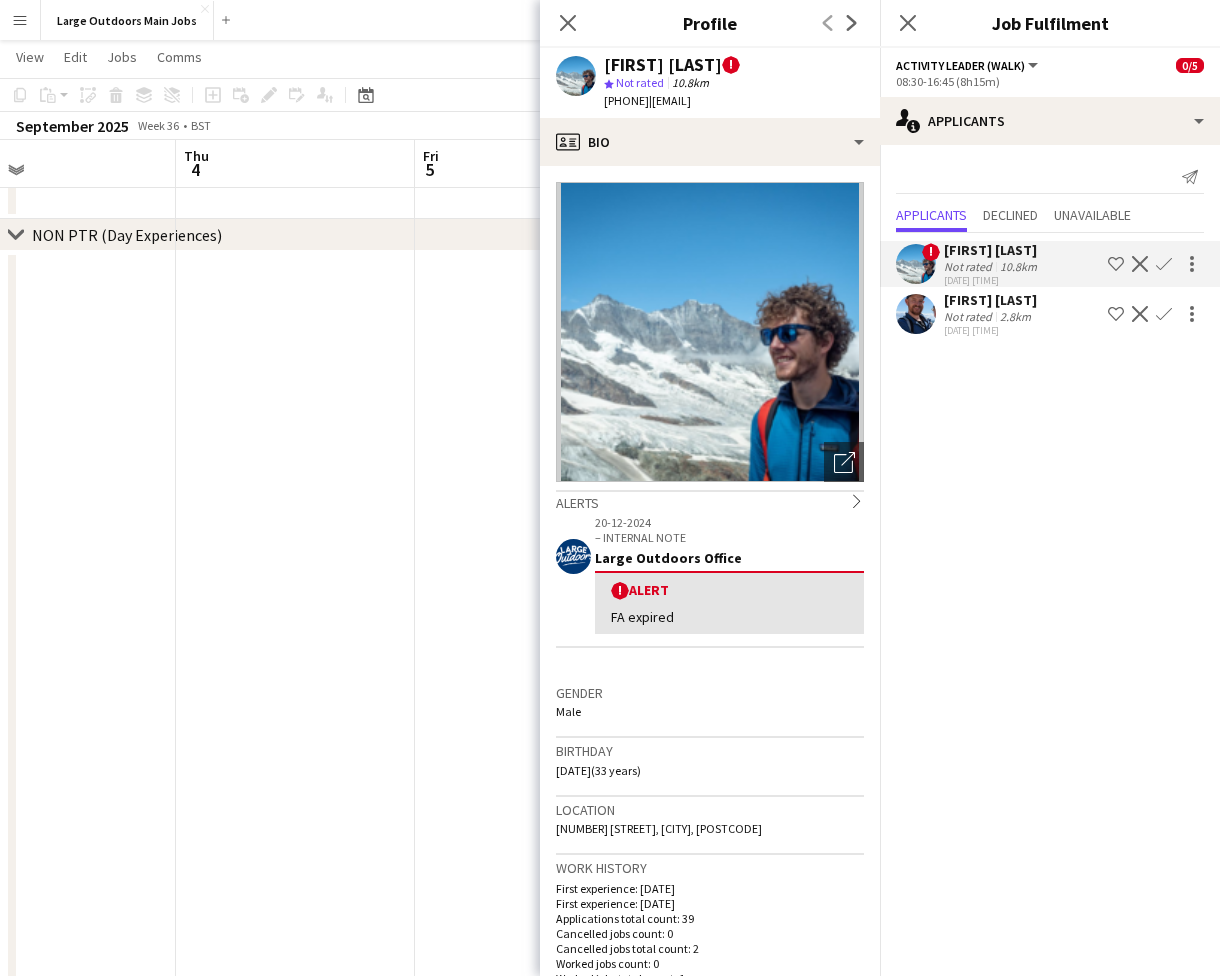 click on "[FIRST] [LAST]" 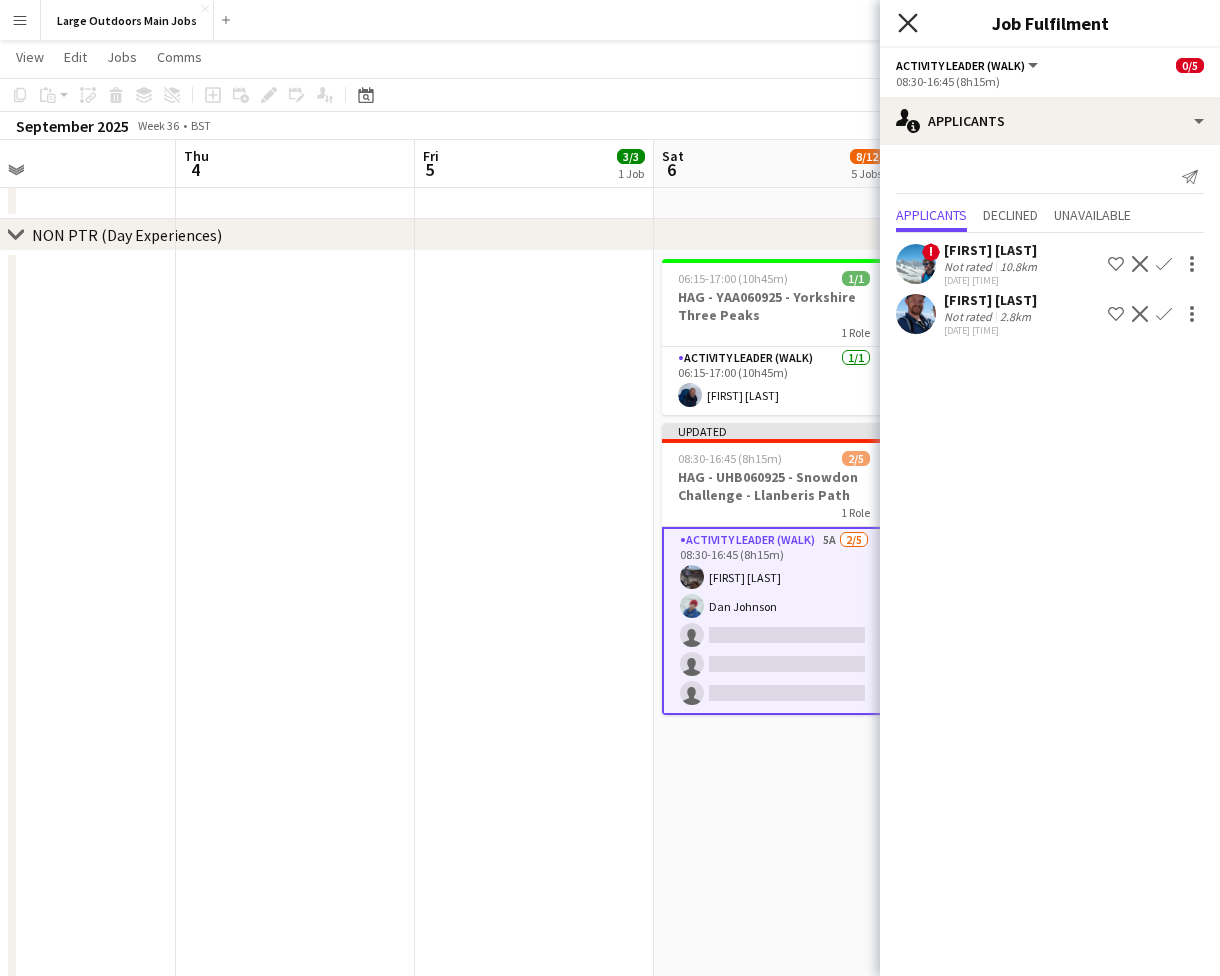 click on "Close pop-in" 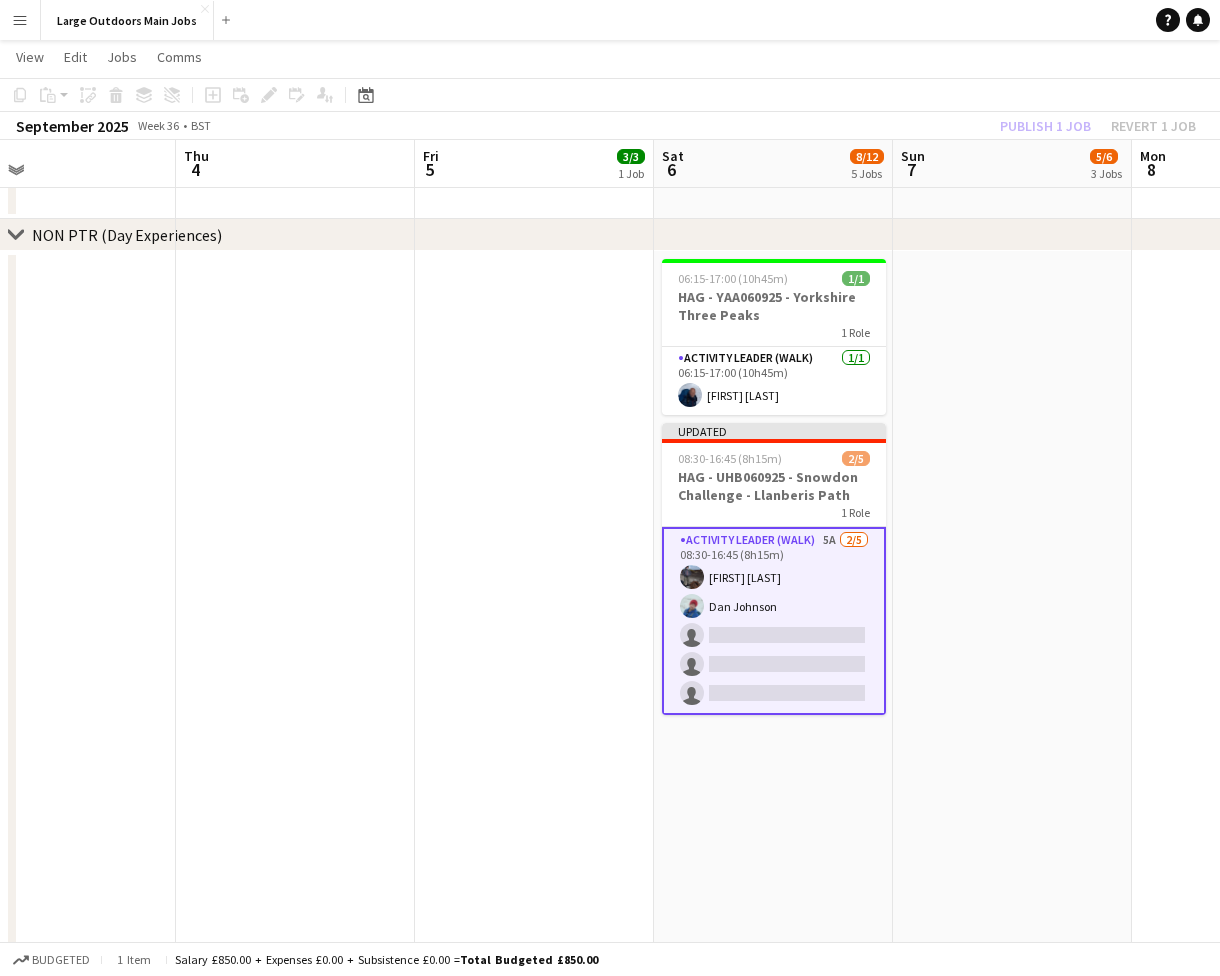 click on "Publish 1 job   Revert 1 job" 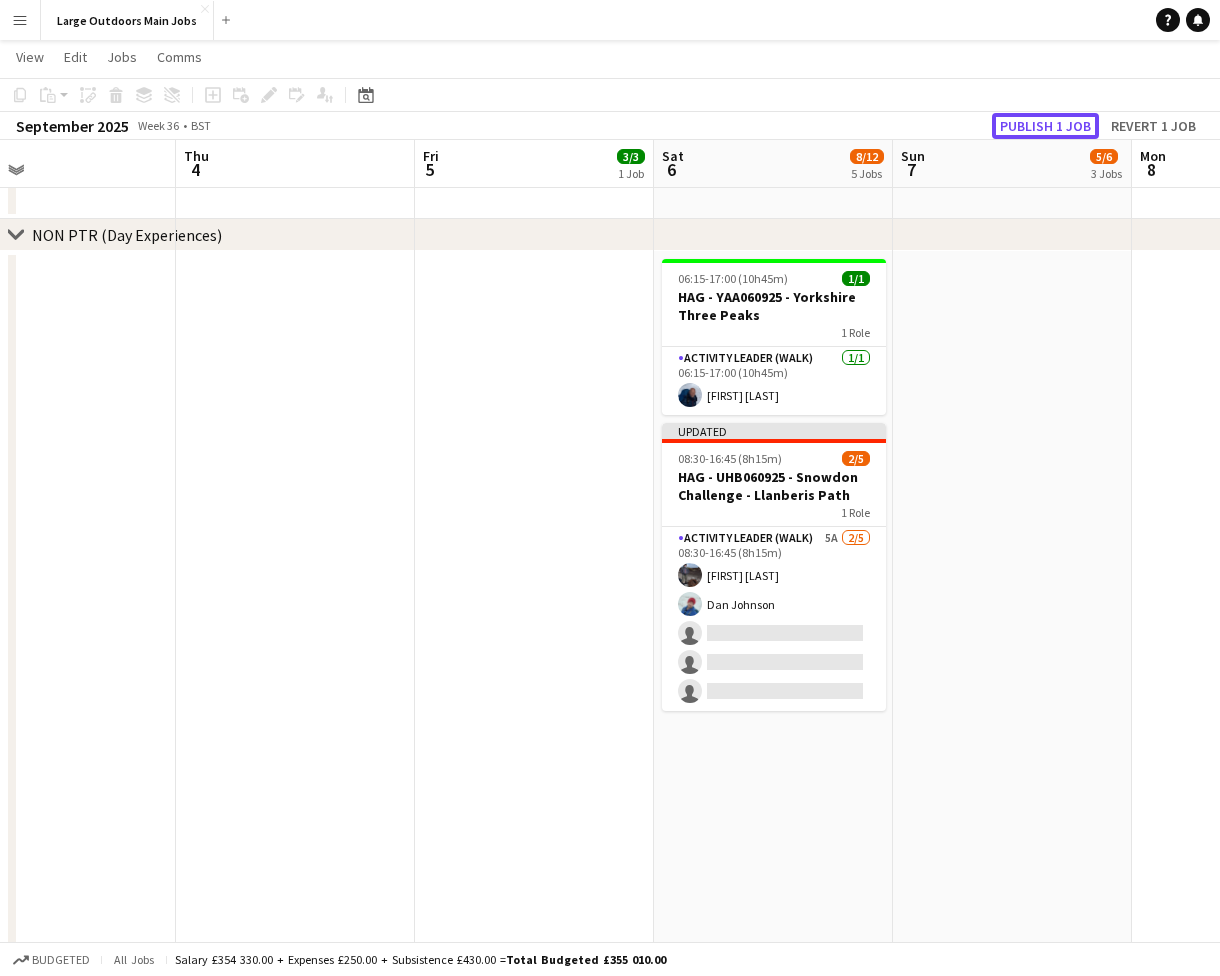 click on "Publish 1 job" 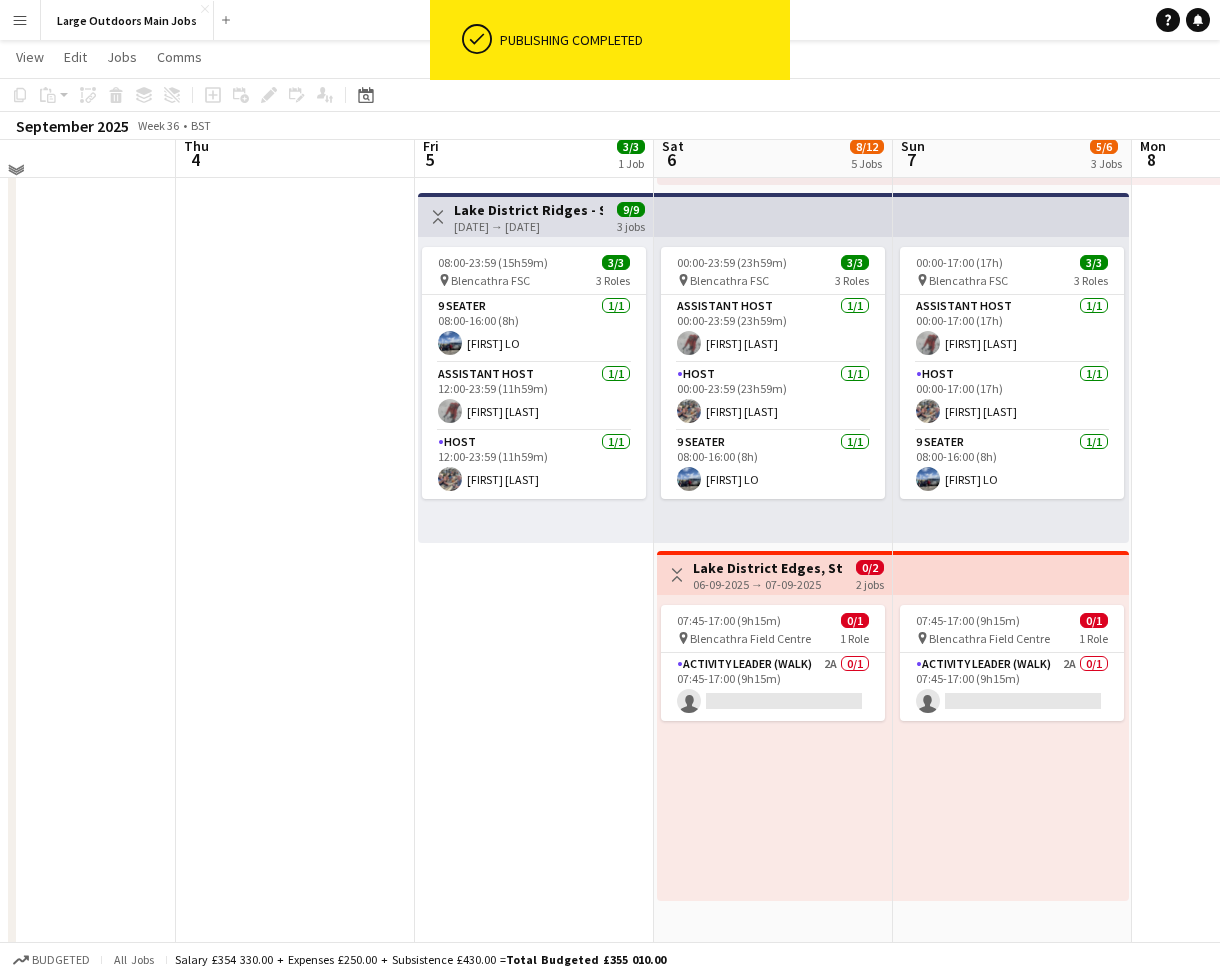 scroll, scrollTop: 368, scrollLeft: 0, axis: vertical 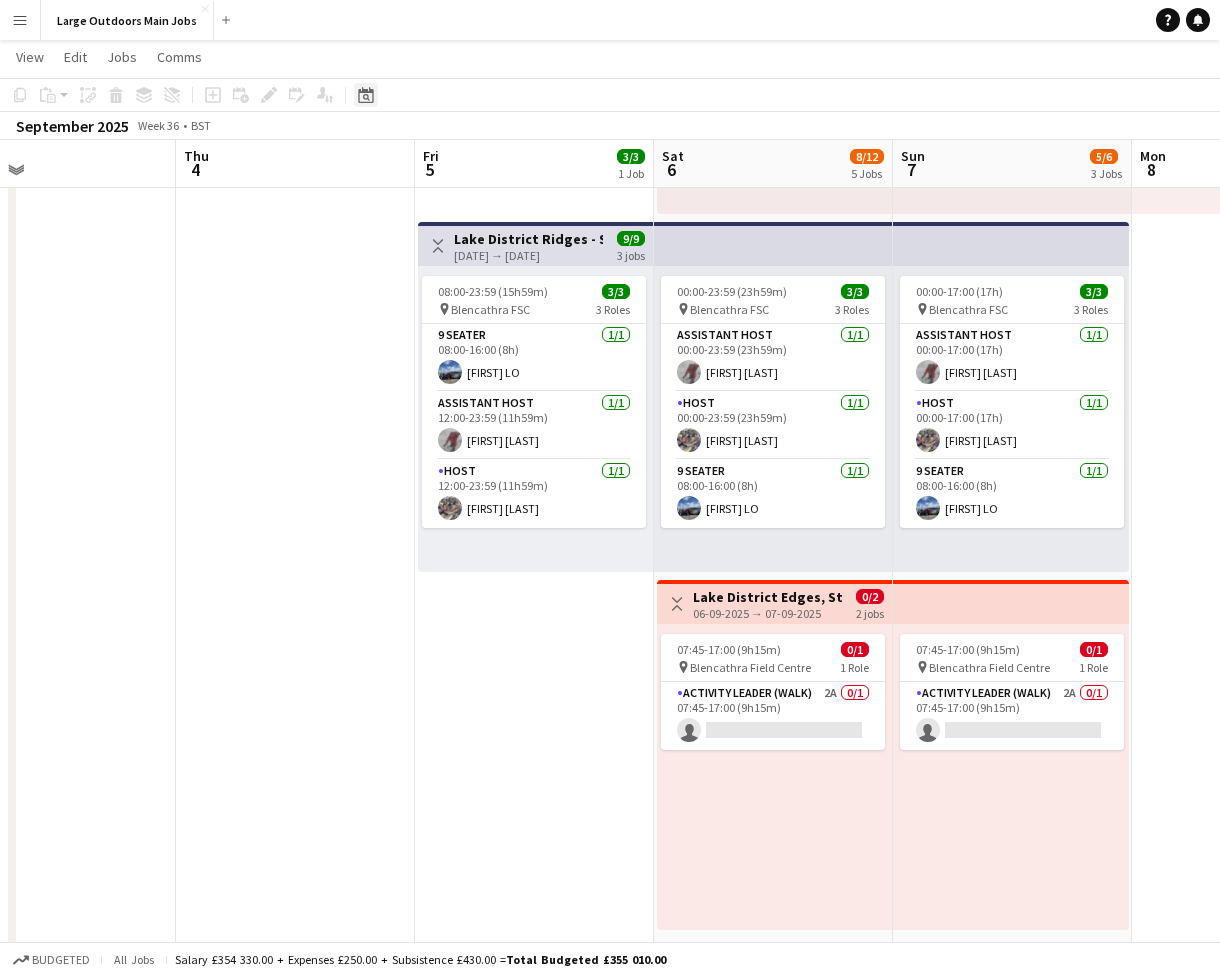 click 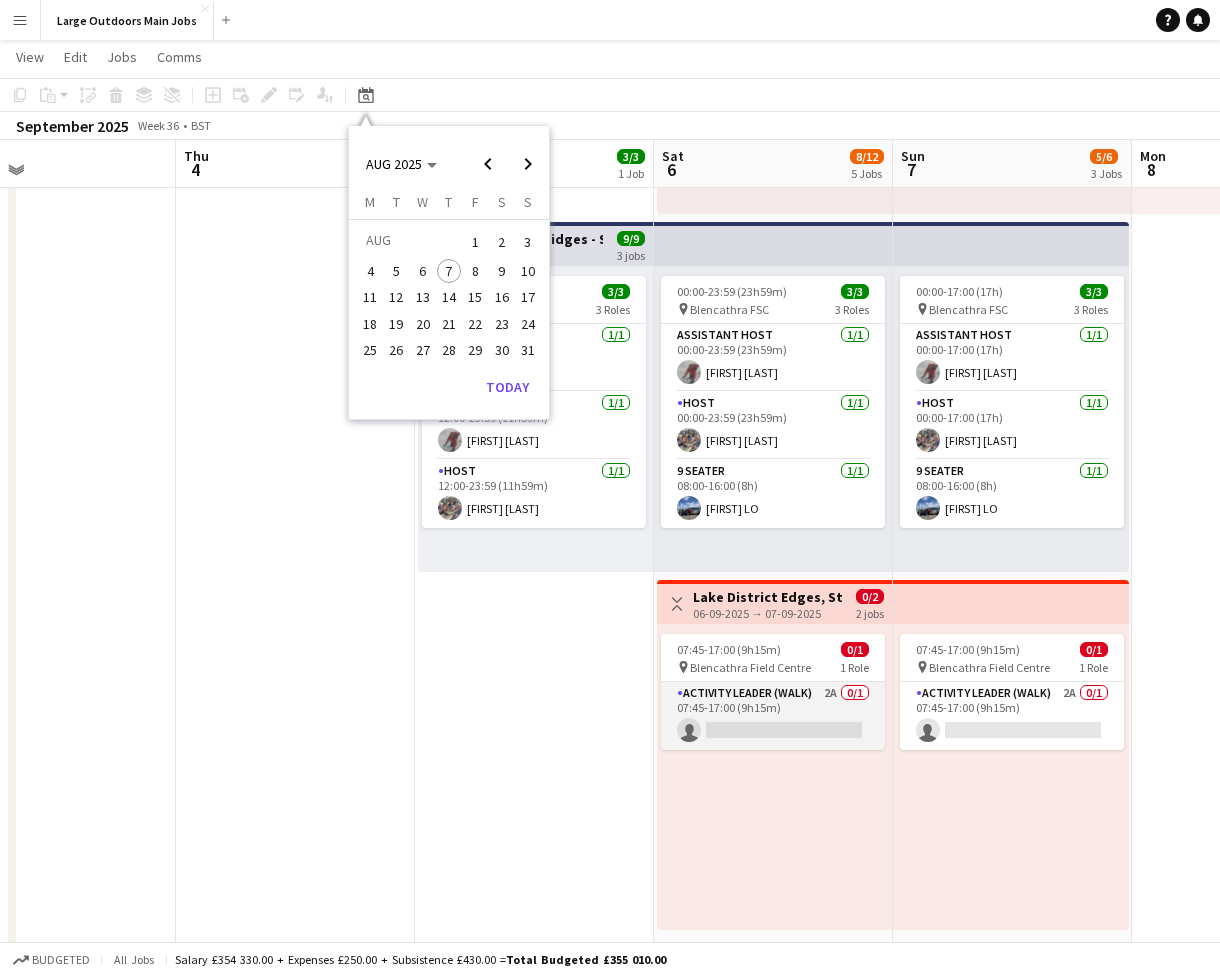 click on "Activity Leader (Walk)   2A   0/1   07:45-17:00 (9h15m)
single-neutral-actions" at bounding box center (773, 716) 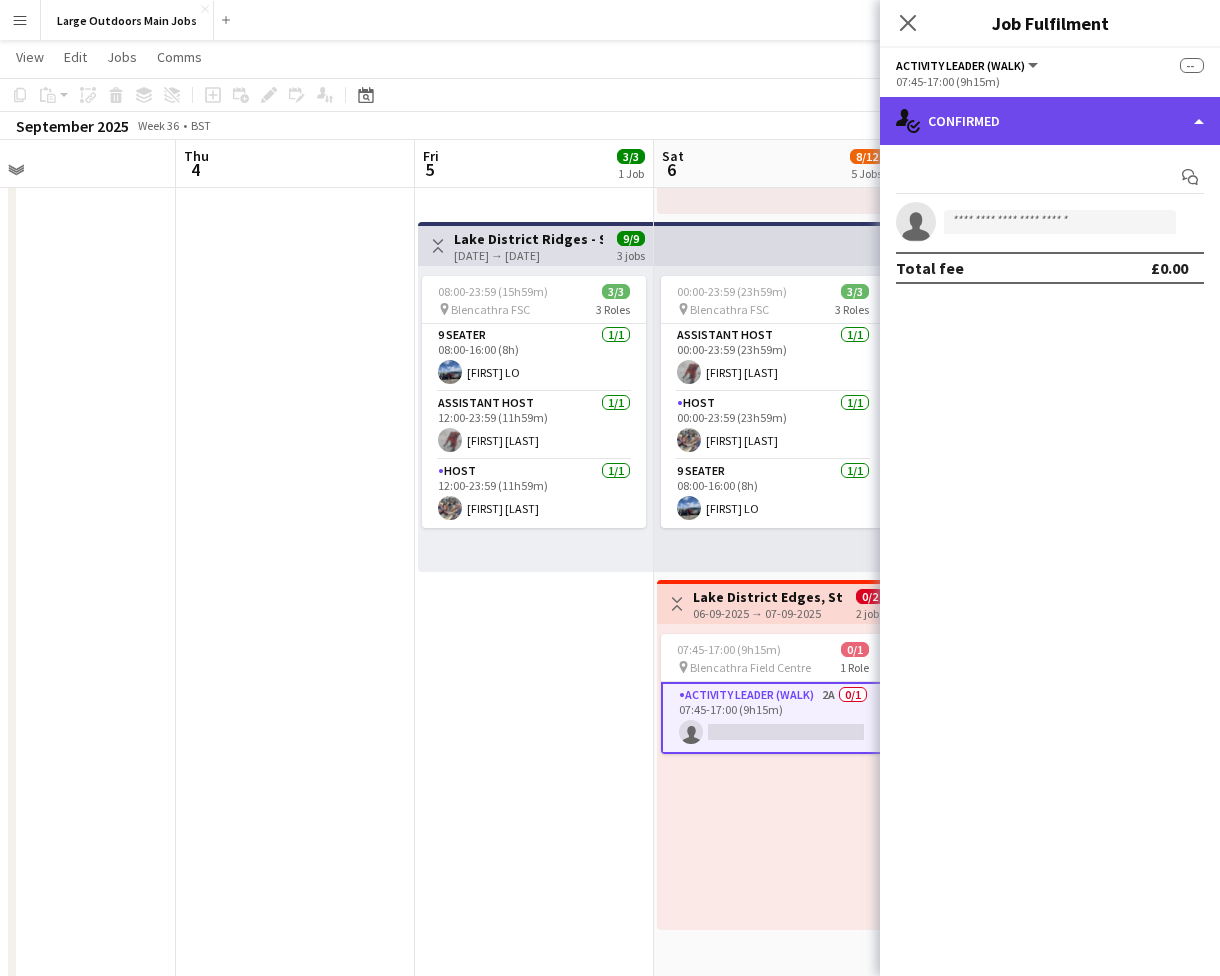 click on "single-neutral-actions-check-2
Confirmed" 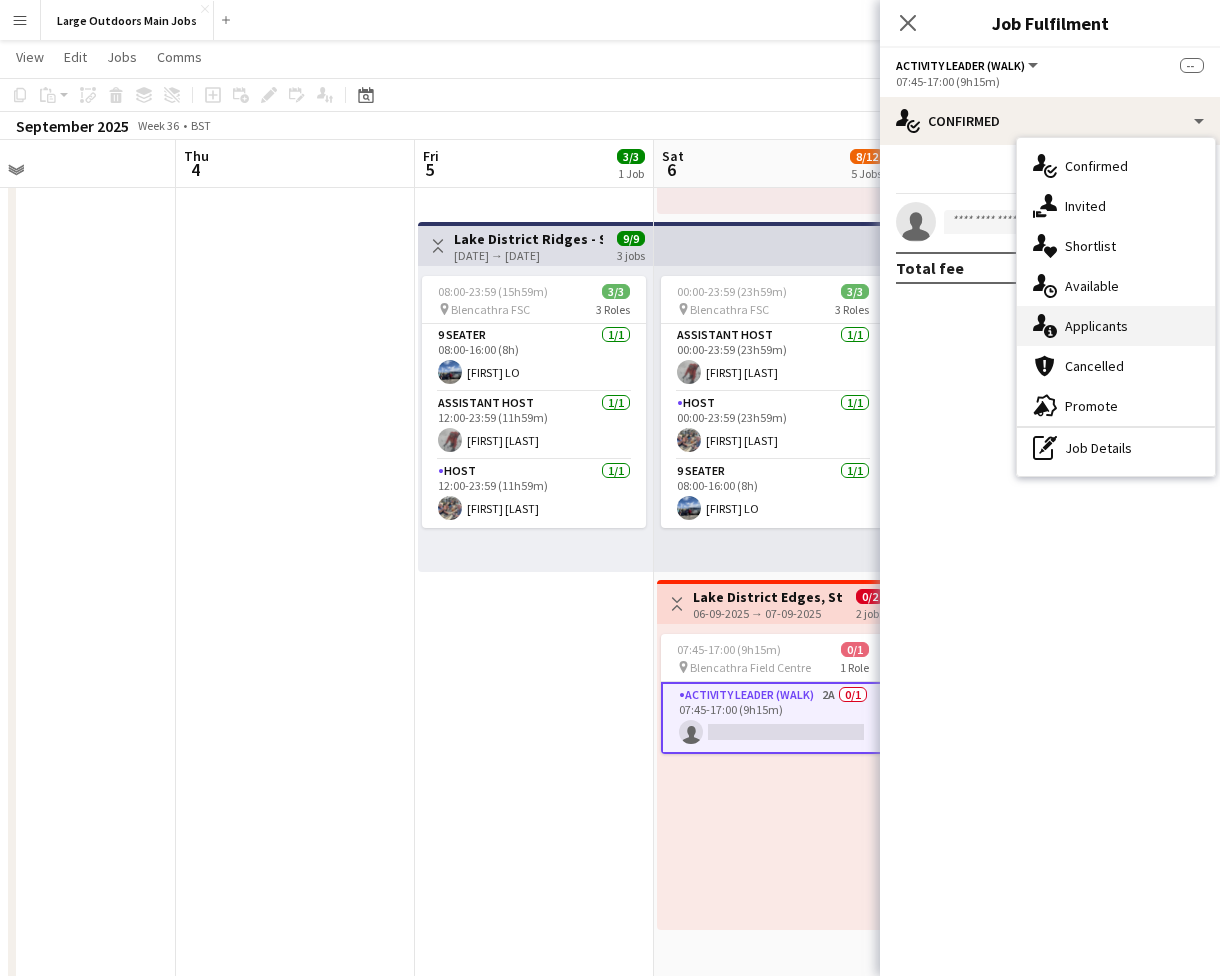 click on "single-neutral-actions-information
Applicants" at bounding box center (1116, 326) 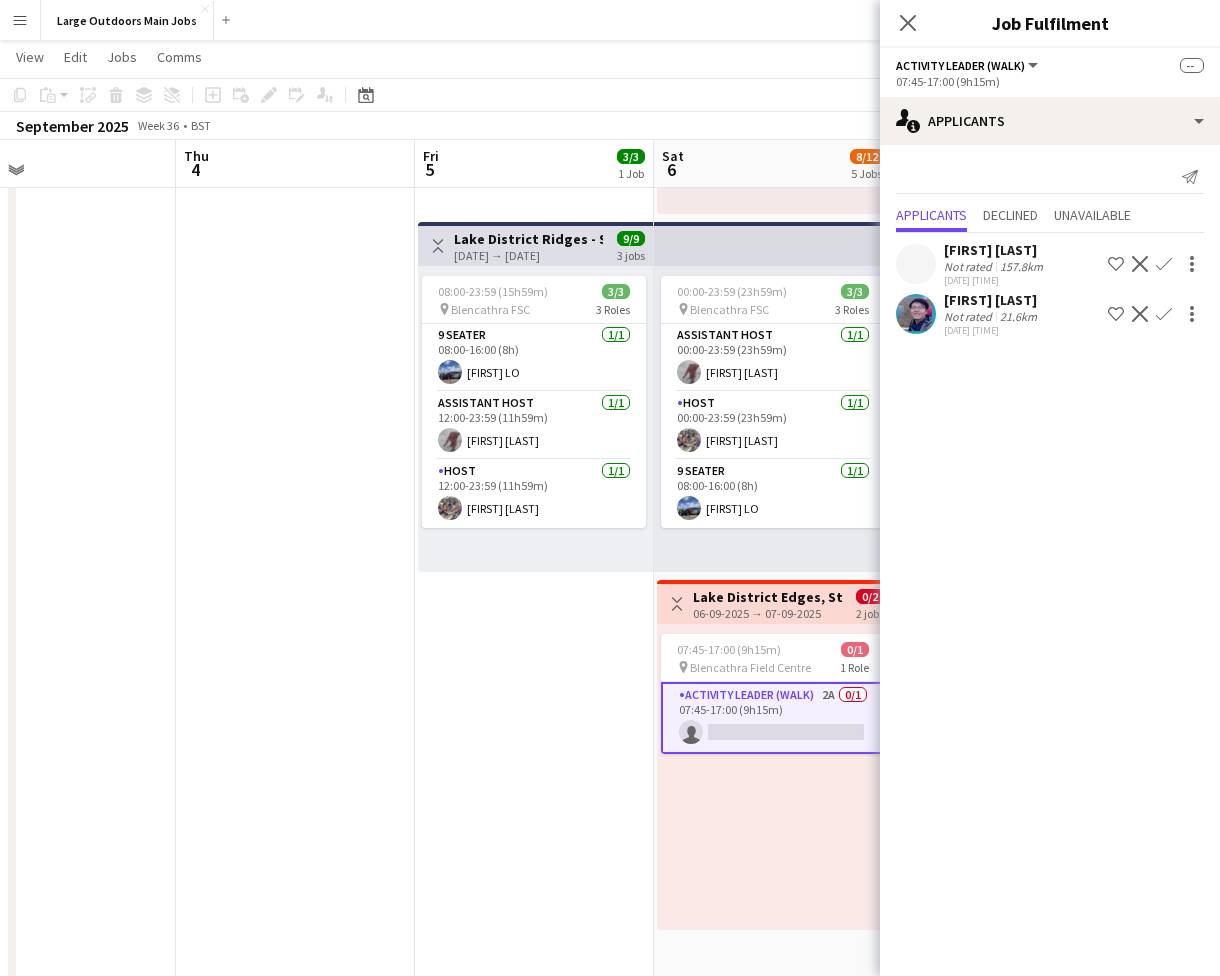 click at bounding box center [916, 314] 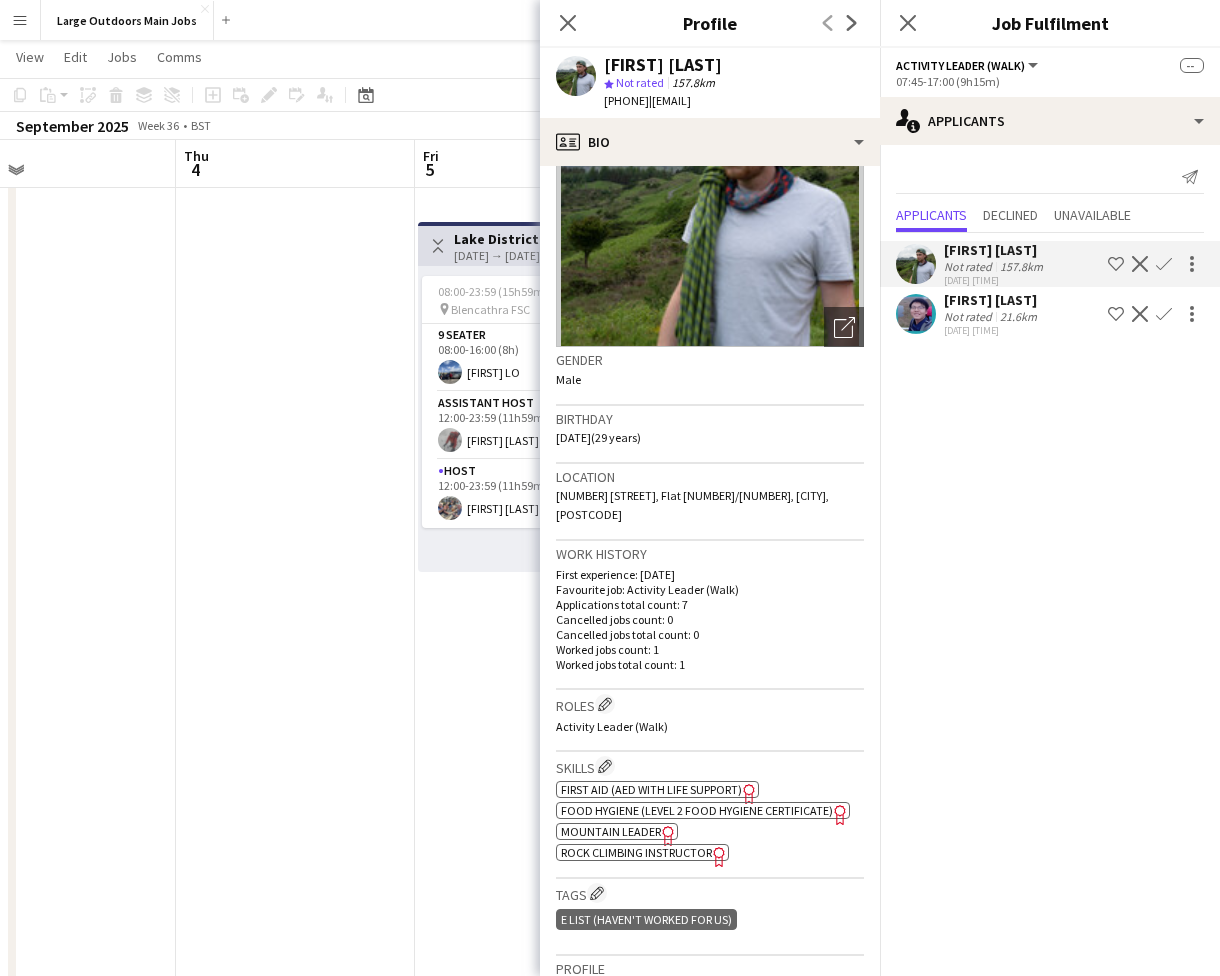scroll, scrollTop: 146, scrollLeft: 0, axis: vertical 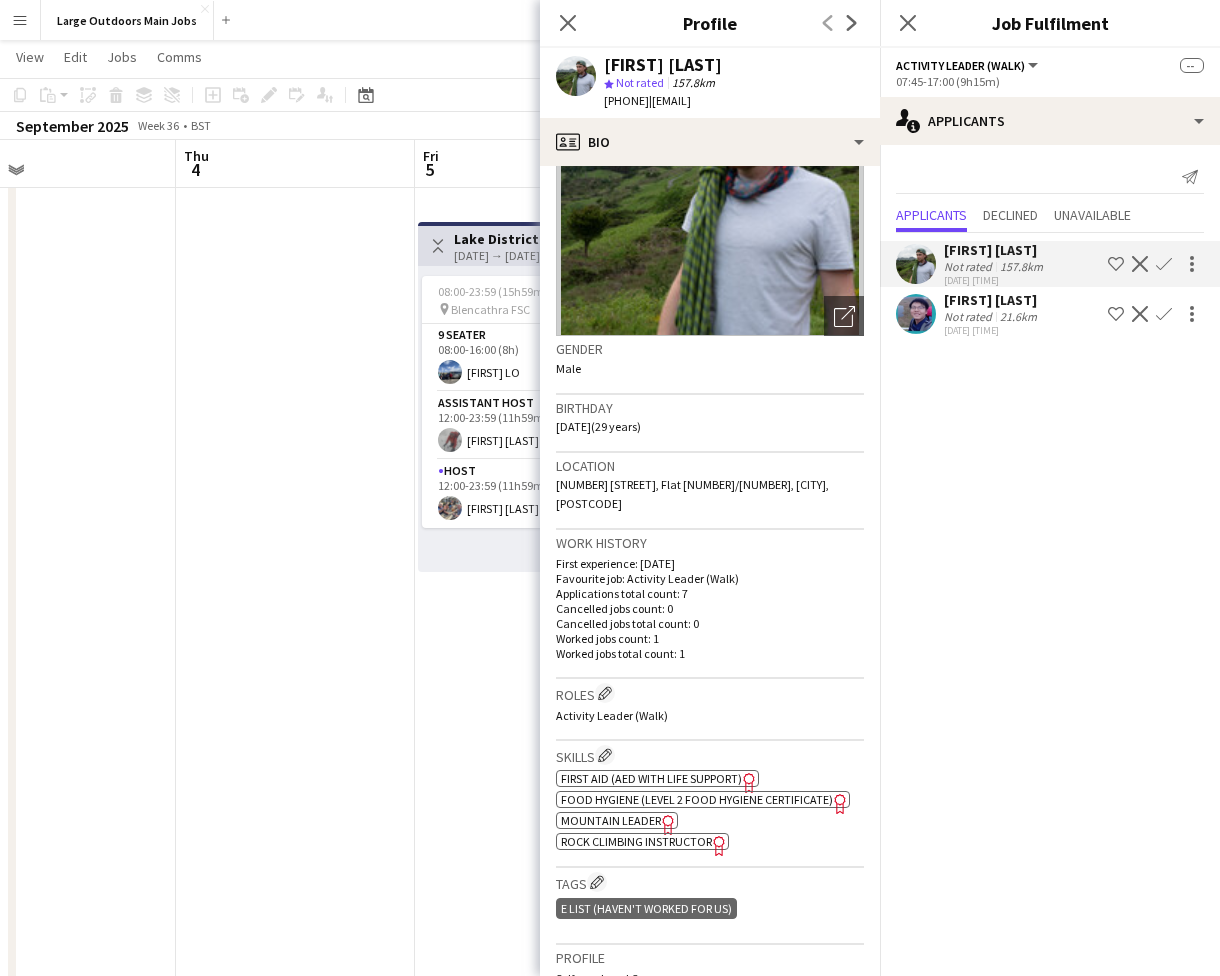 click 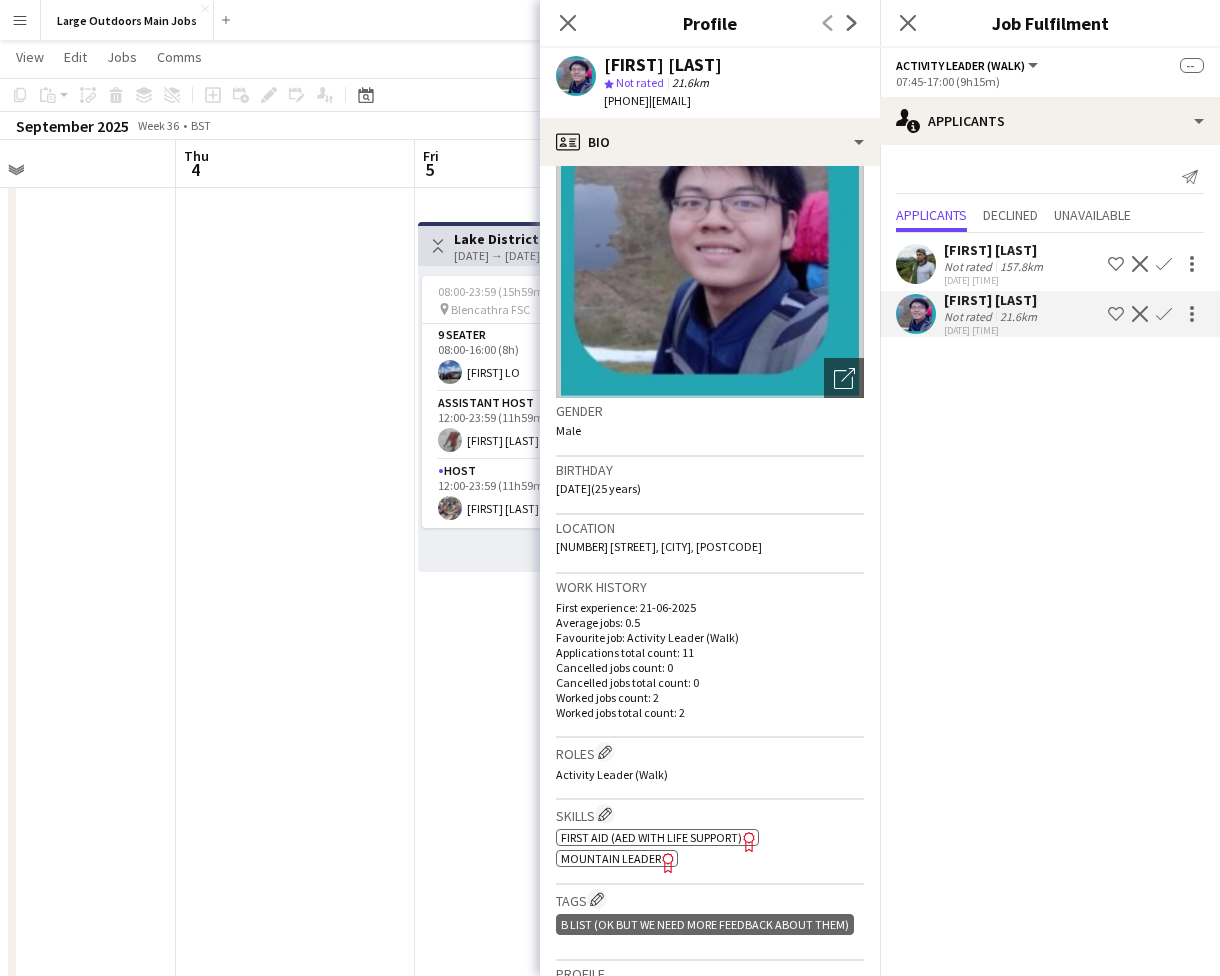 scroll, scrollTop: 0, scrollLeft: 0, axis: both 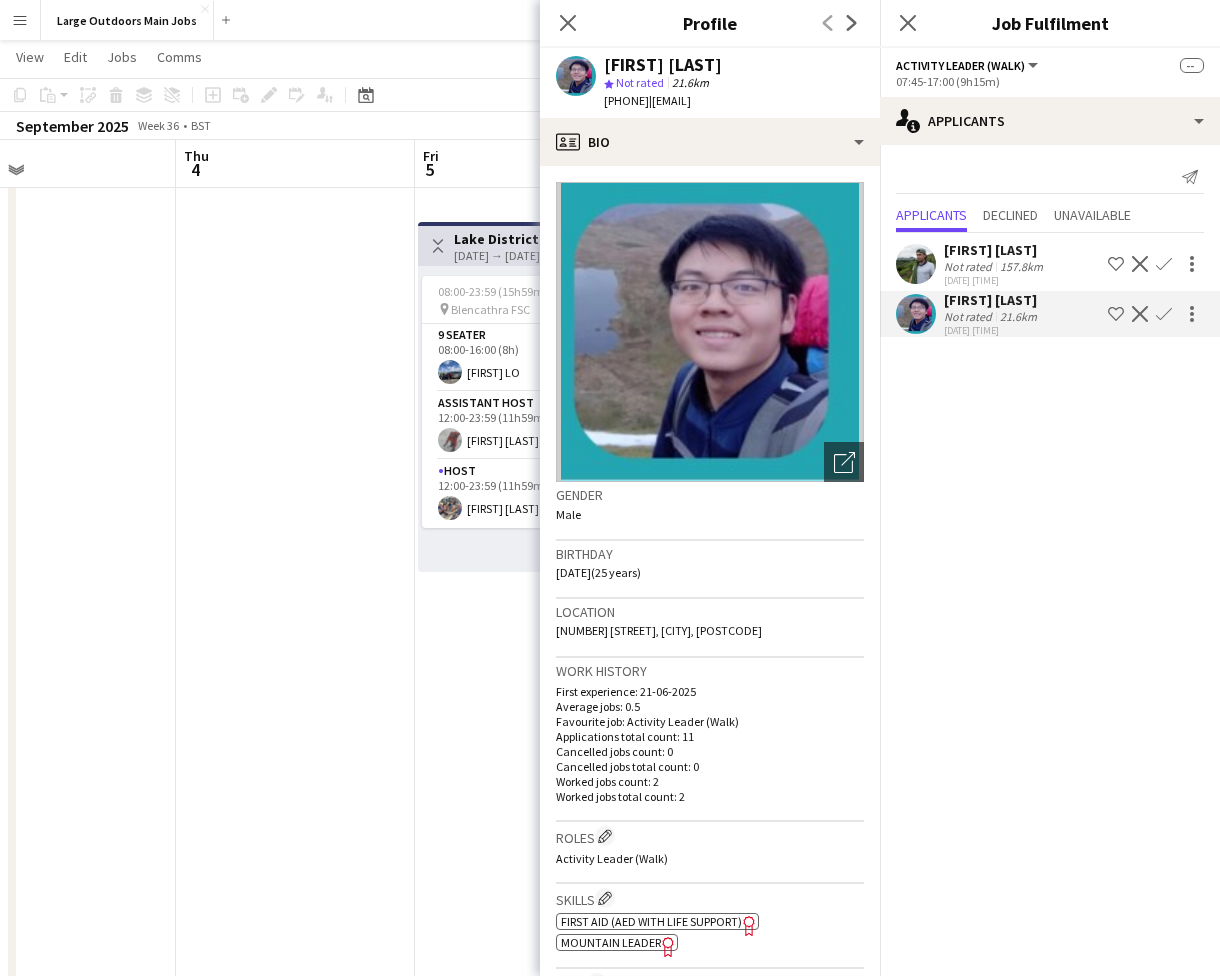 click at bounding box center (916, 314) 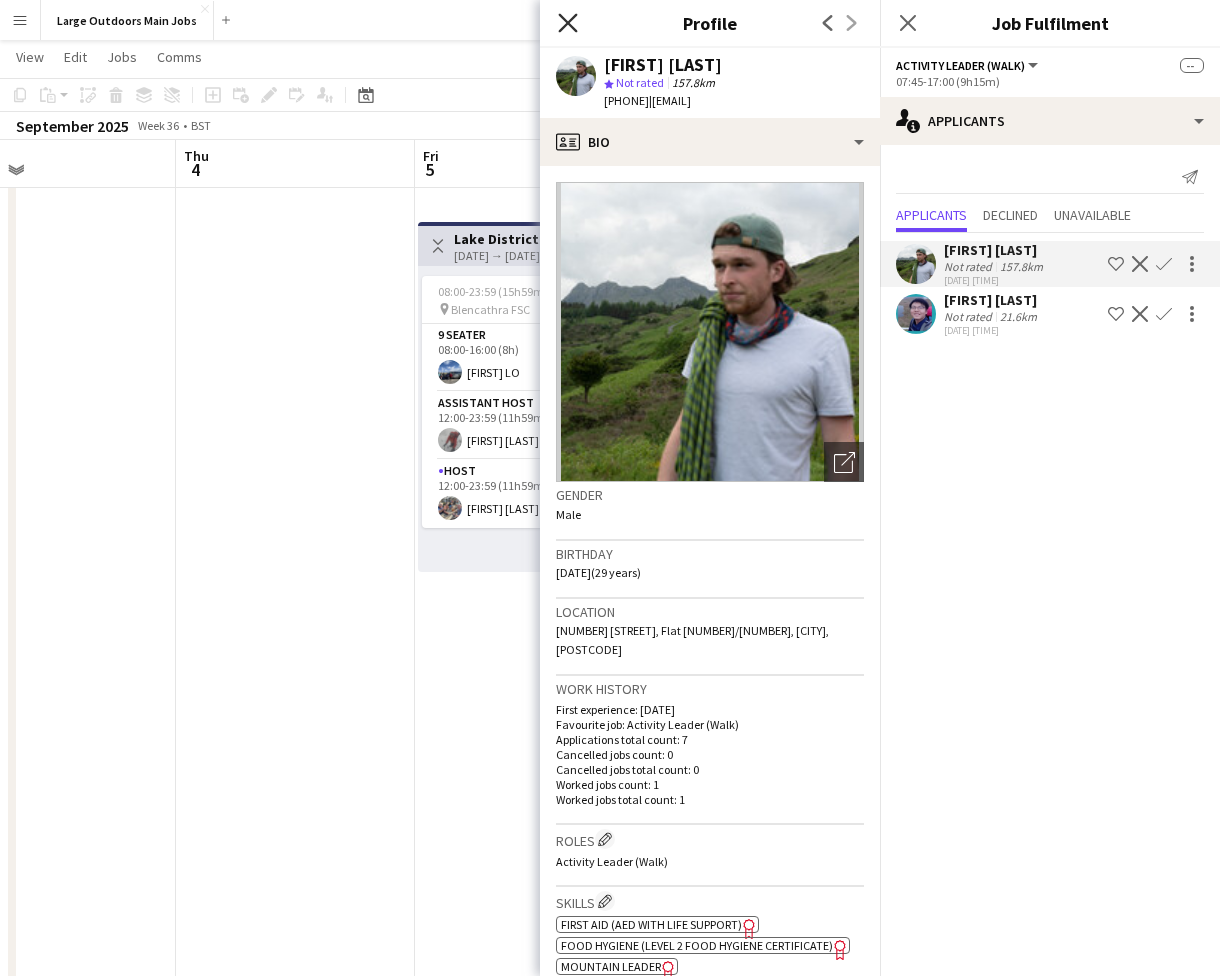 click on "Close pop-in" 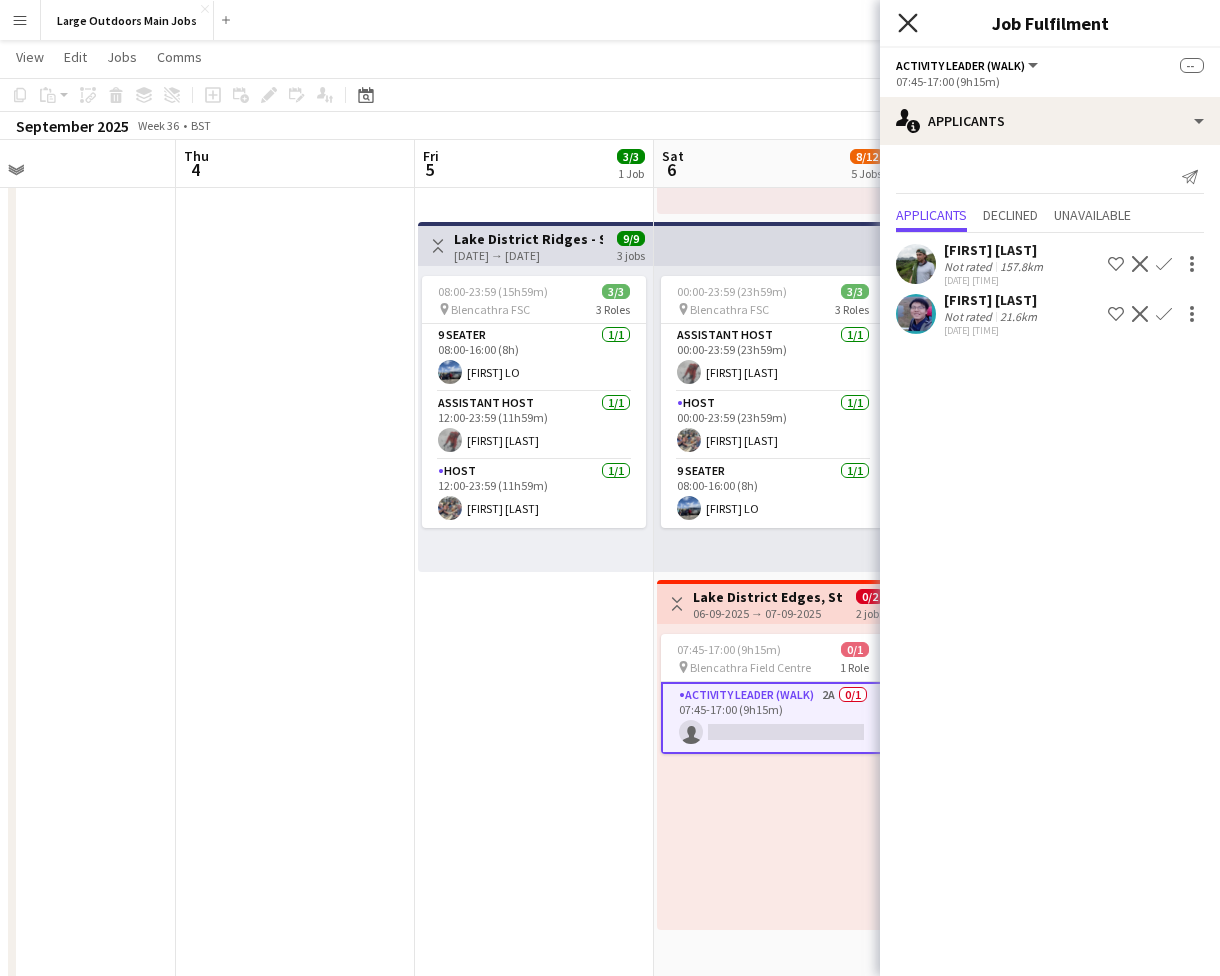 click 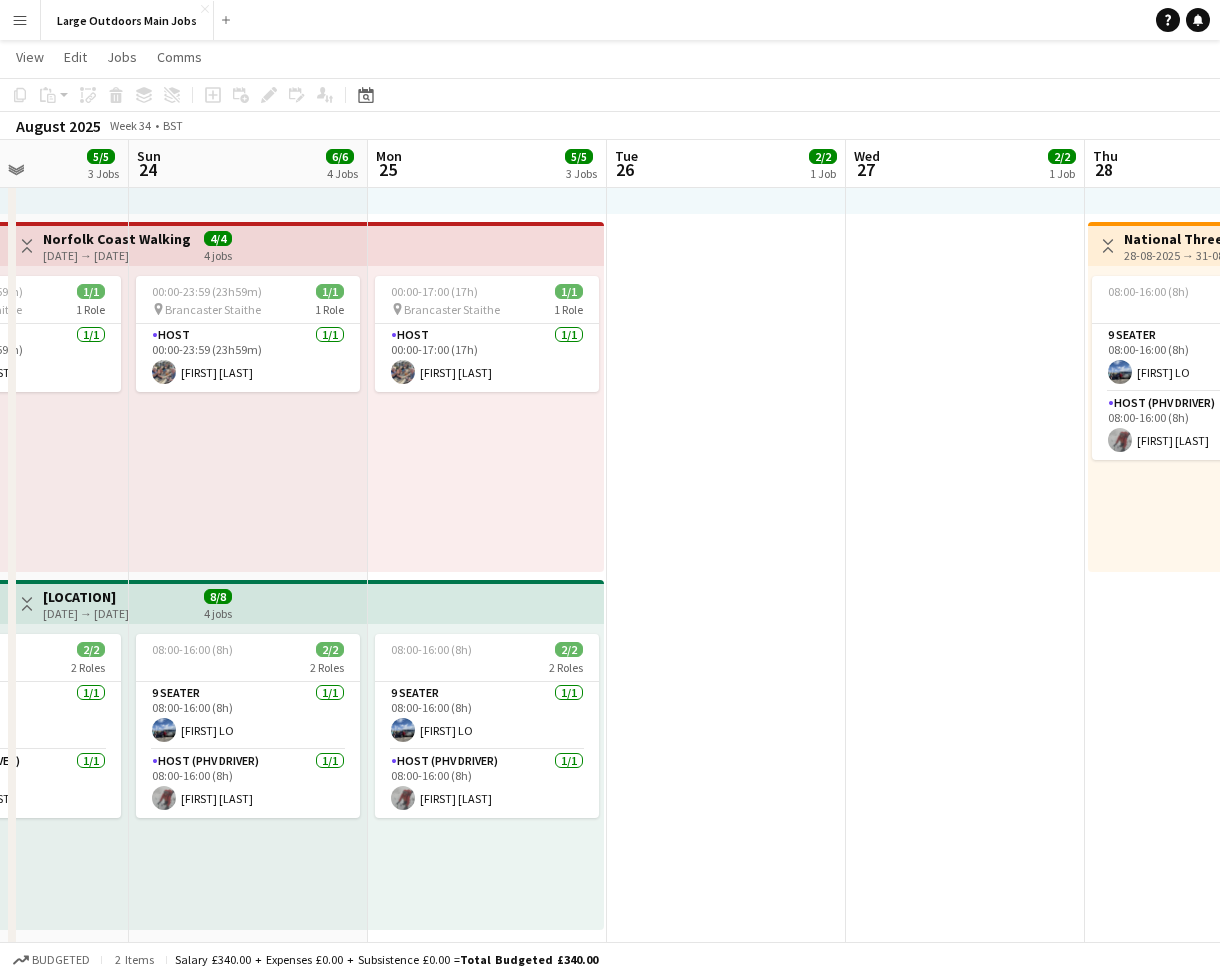 scroll, scrollTop: 0, scrollLeft: 636, axis: horizontal 